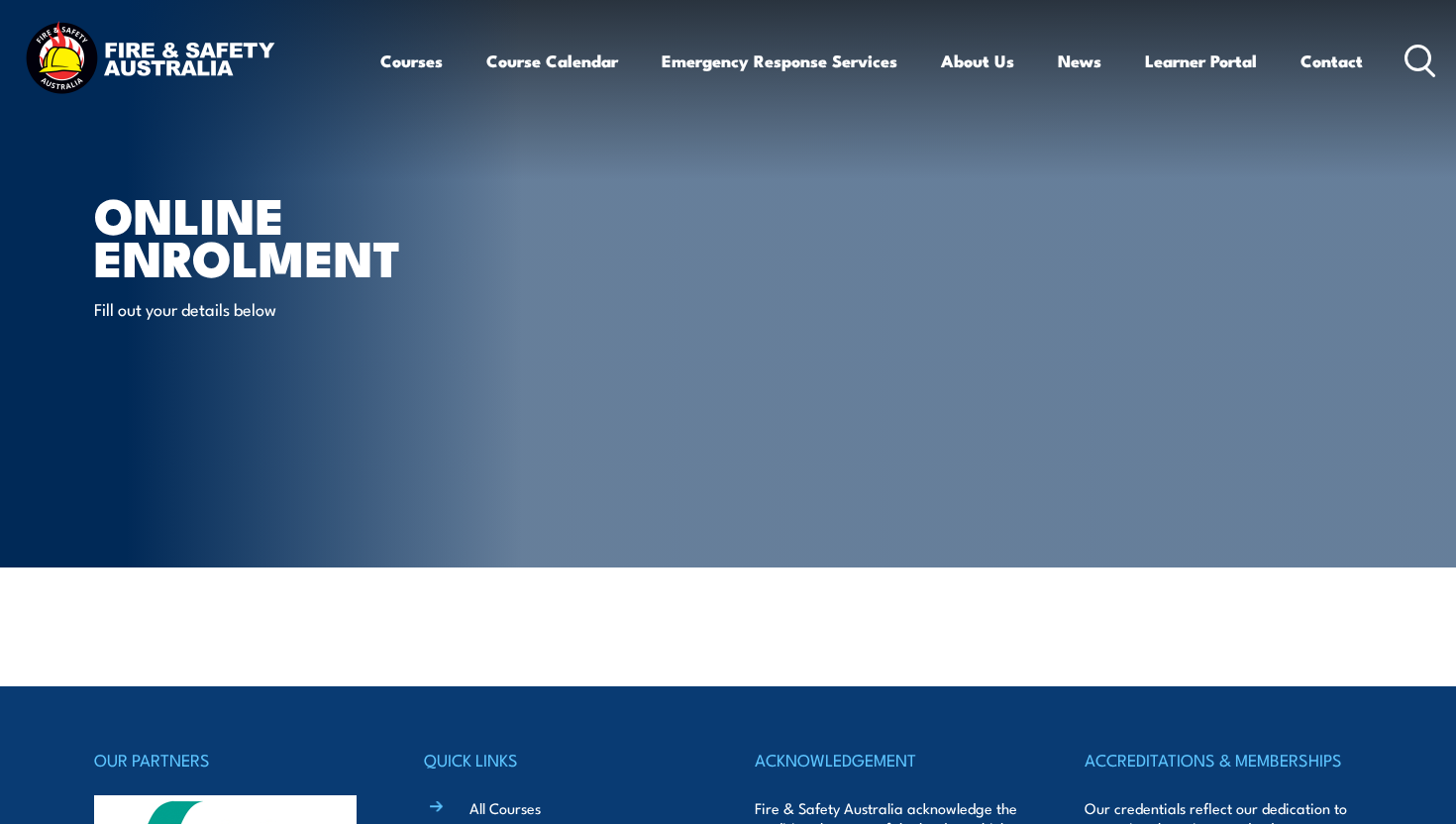 scroll, scrollTop: 0, scrollLeft: 0, axis: both 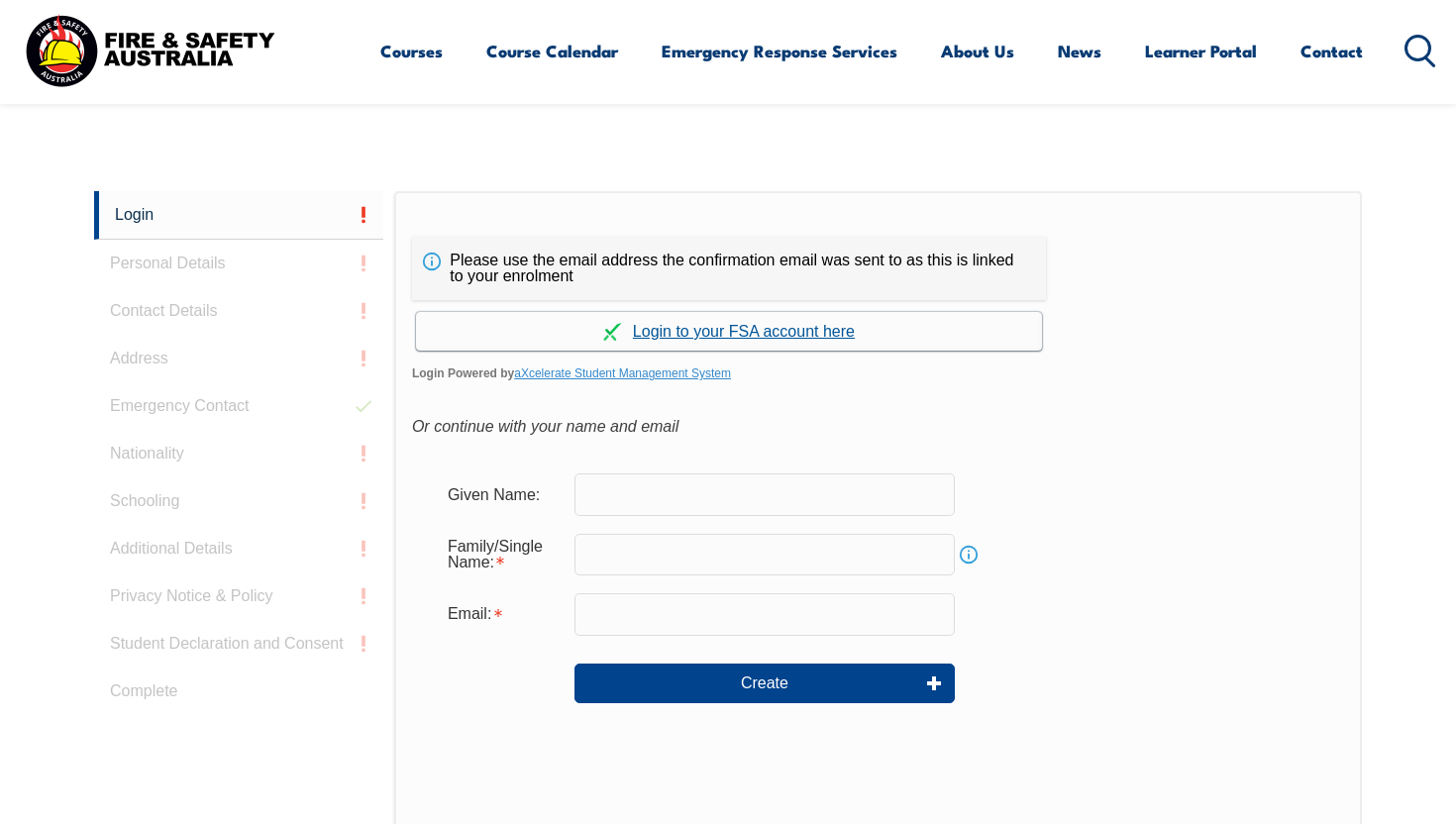 click on "Continue with aXcelerate" at bounding box center [729, 331] 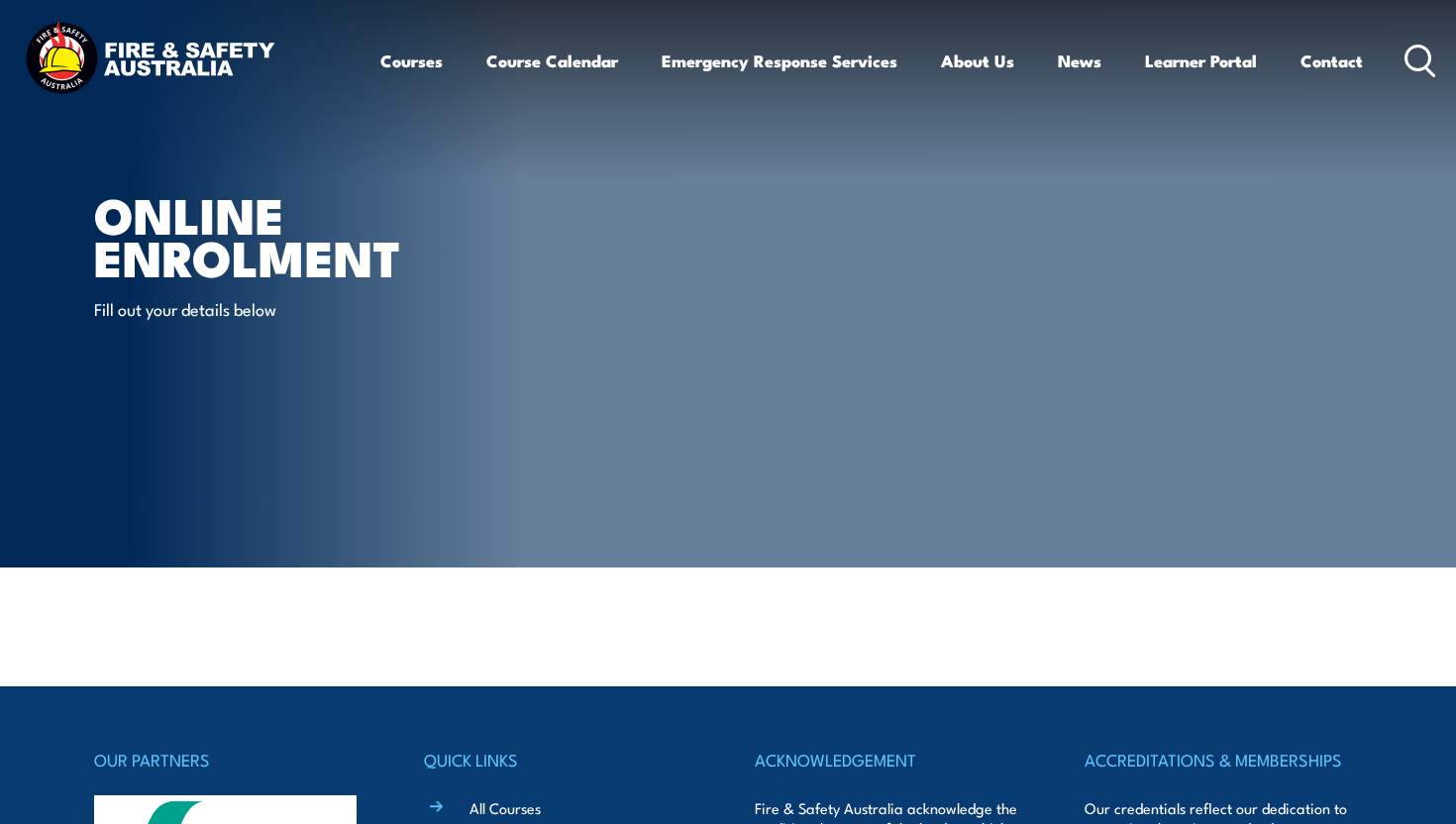 scroll, scrollTop: 0, scrollLeft: 0, axis: both 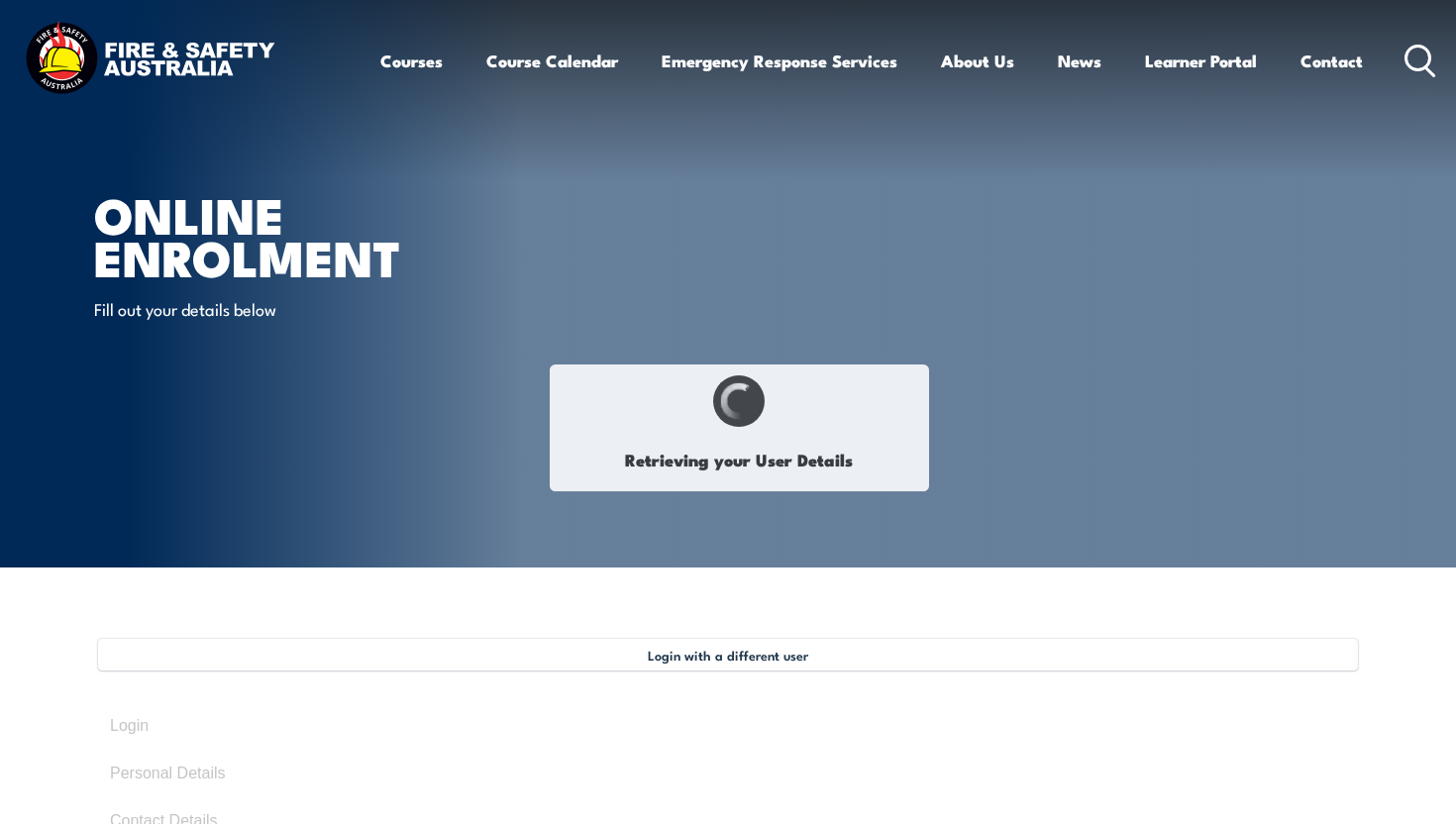 select on "Mr" 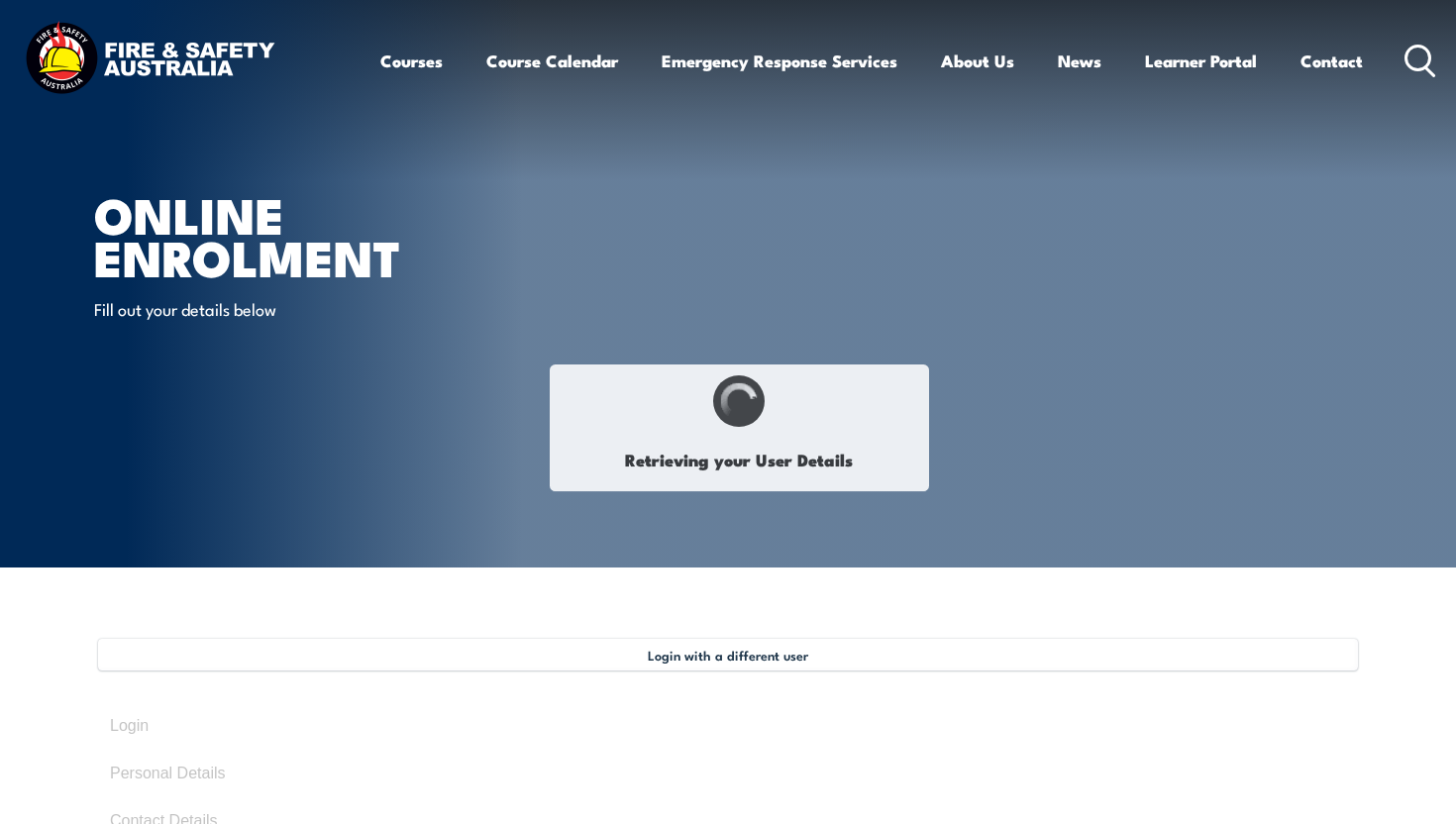 type on "[FIRST]" 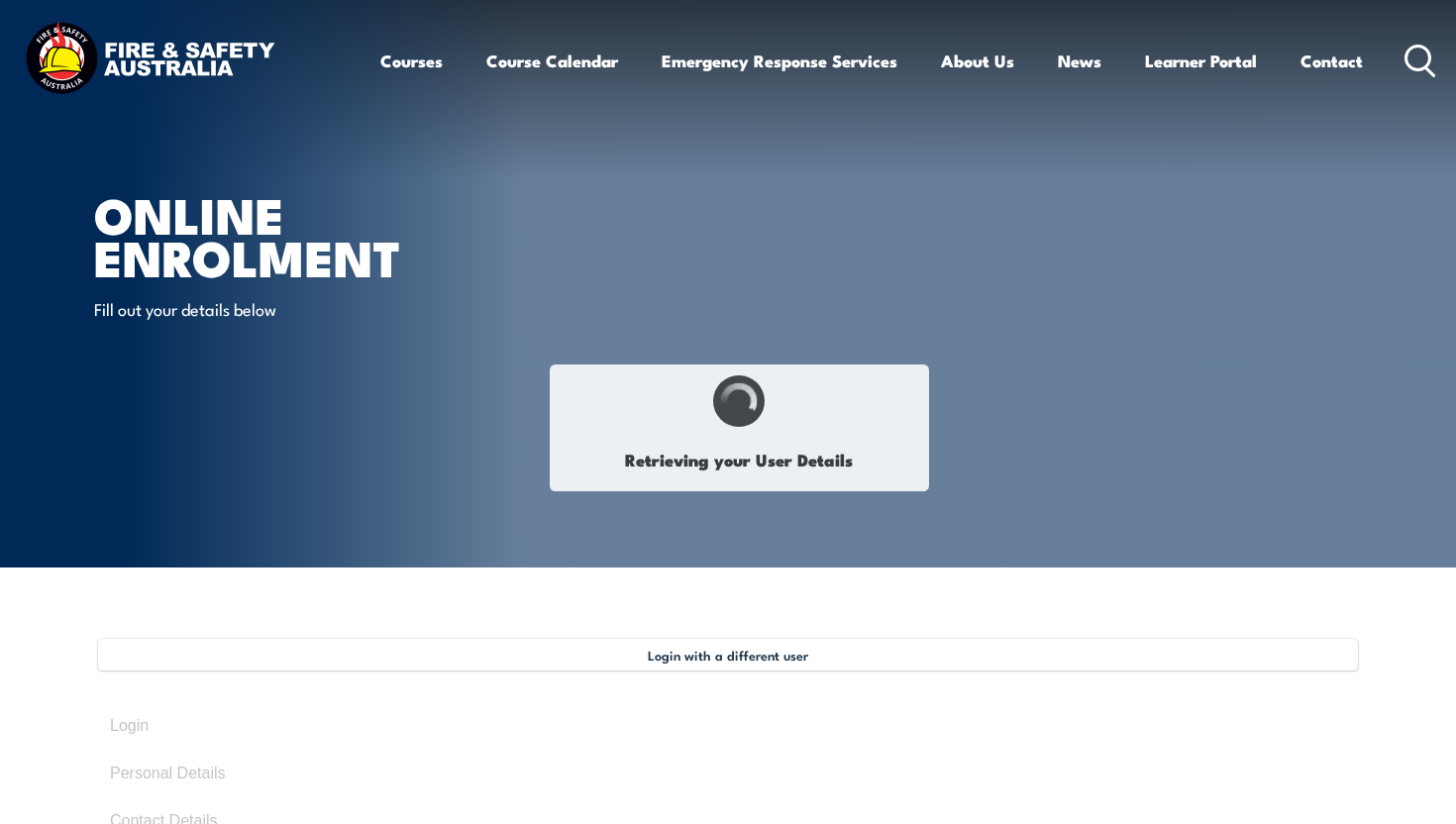 type on "[CITY]" 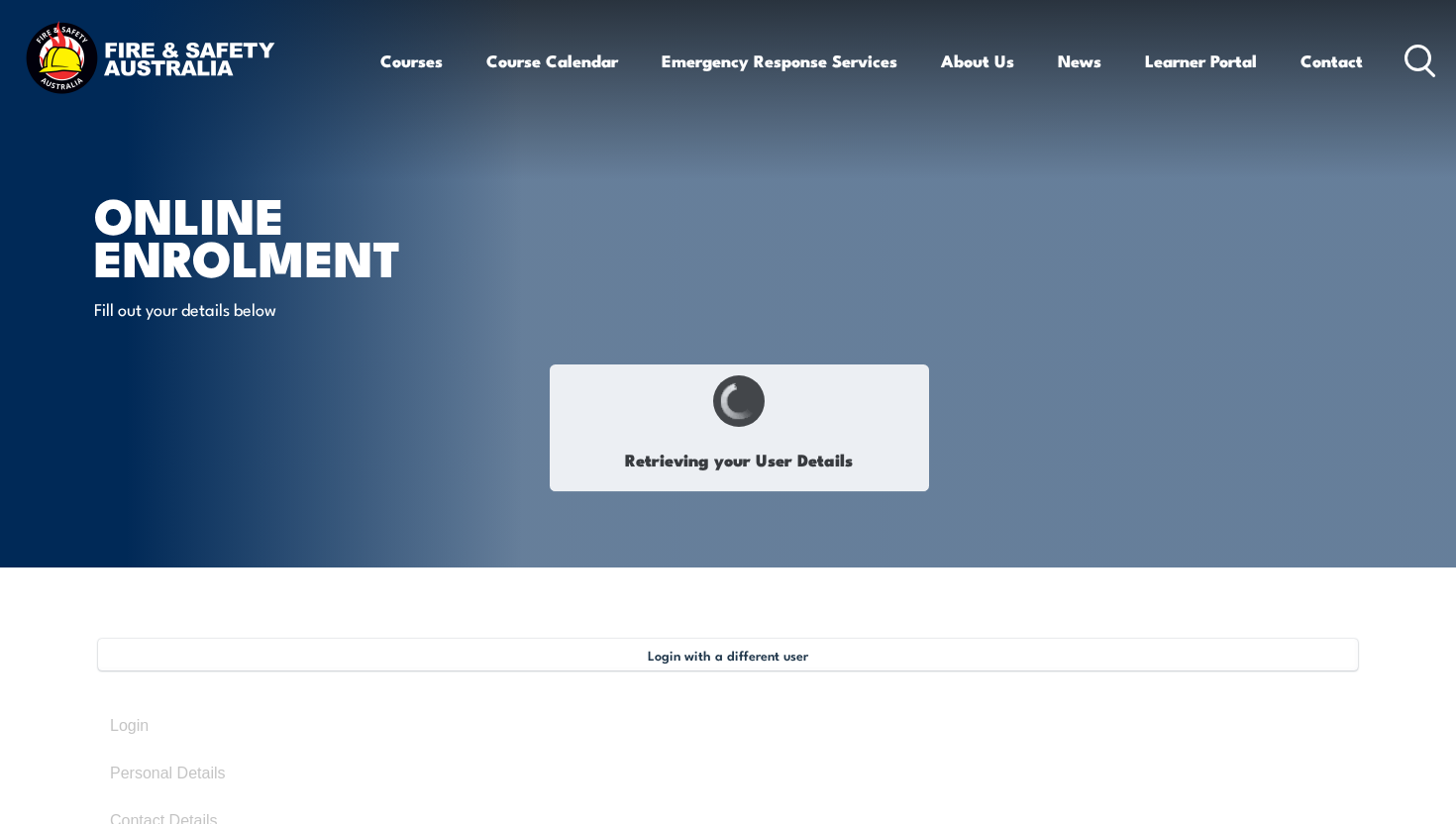 type on "October 15, 1961" 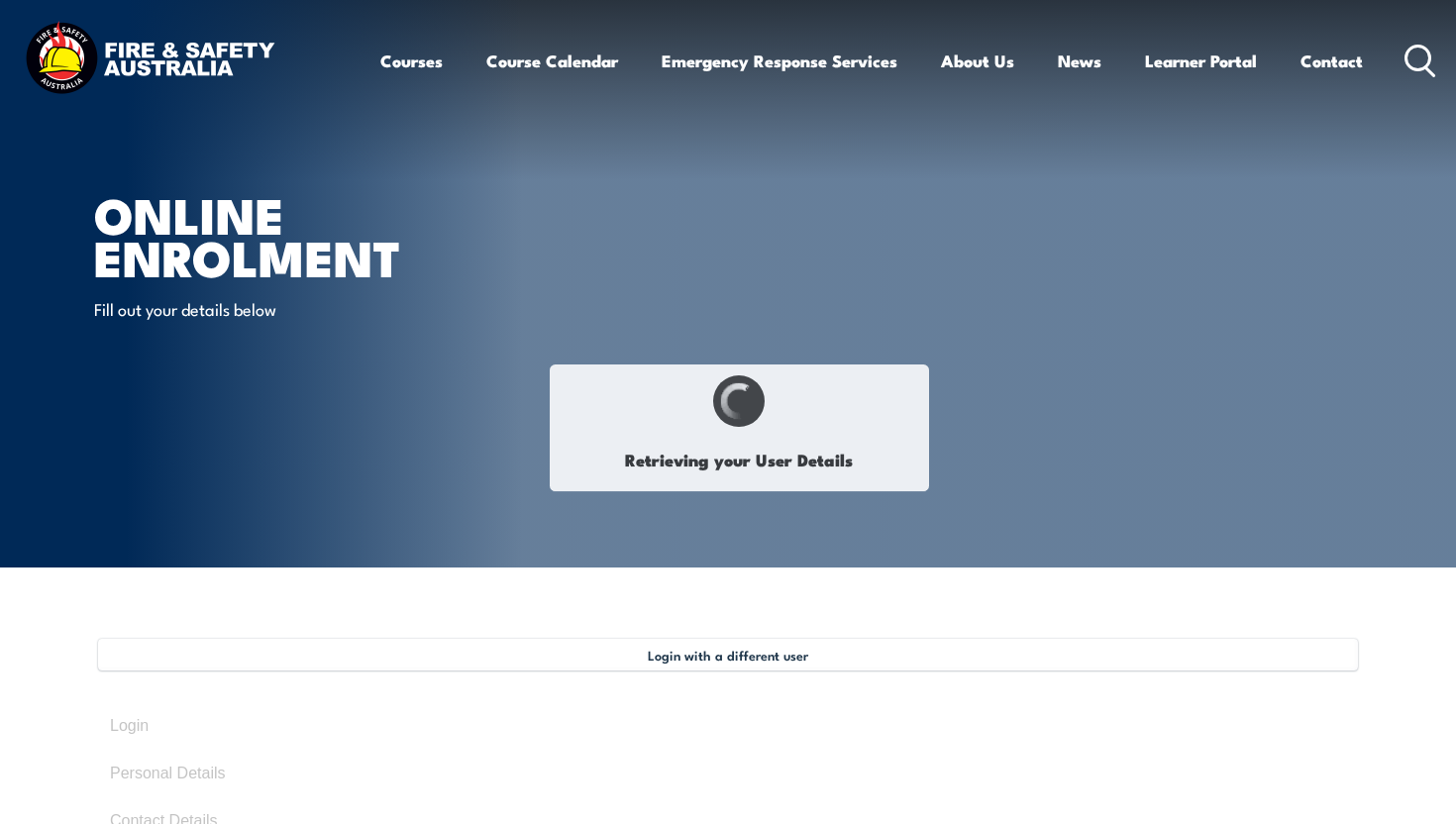 type on "GSTEVDC25K" 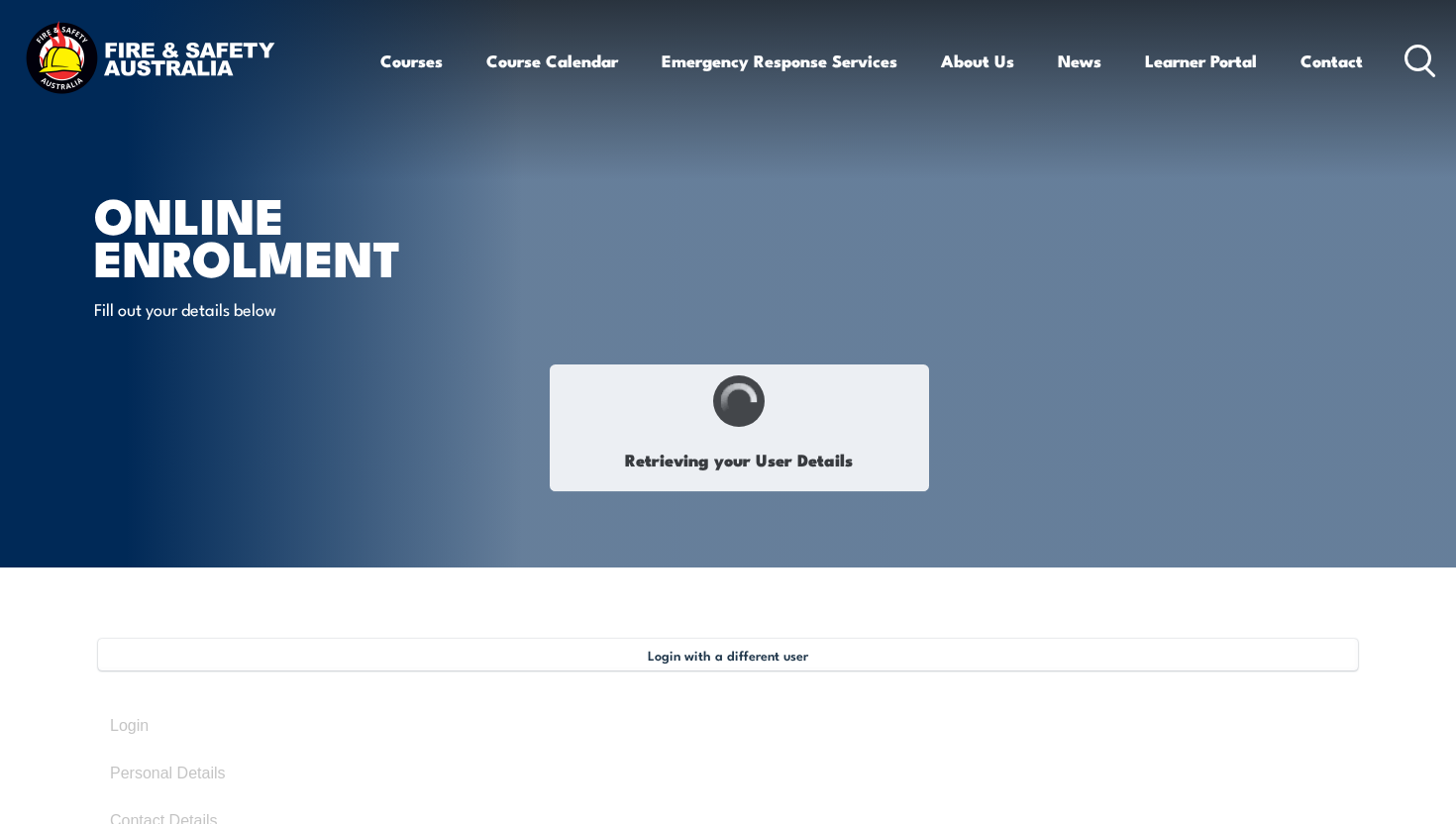 select on "M" 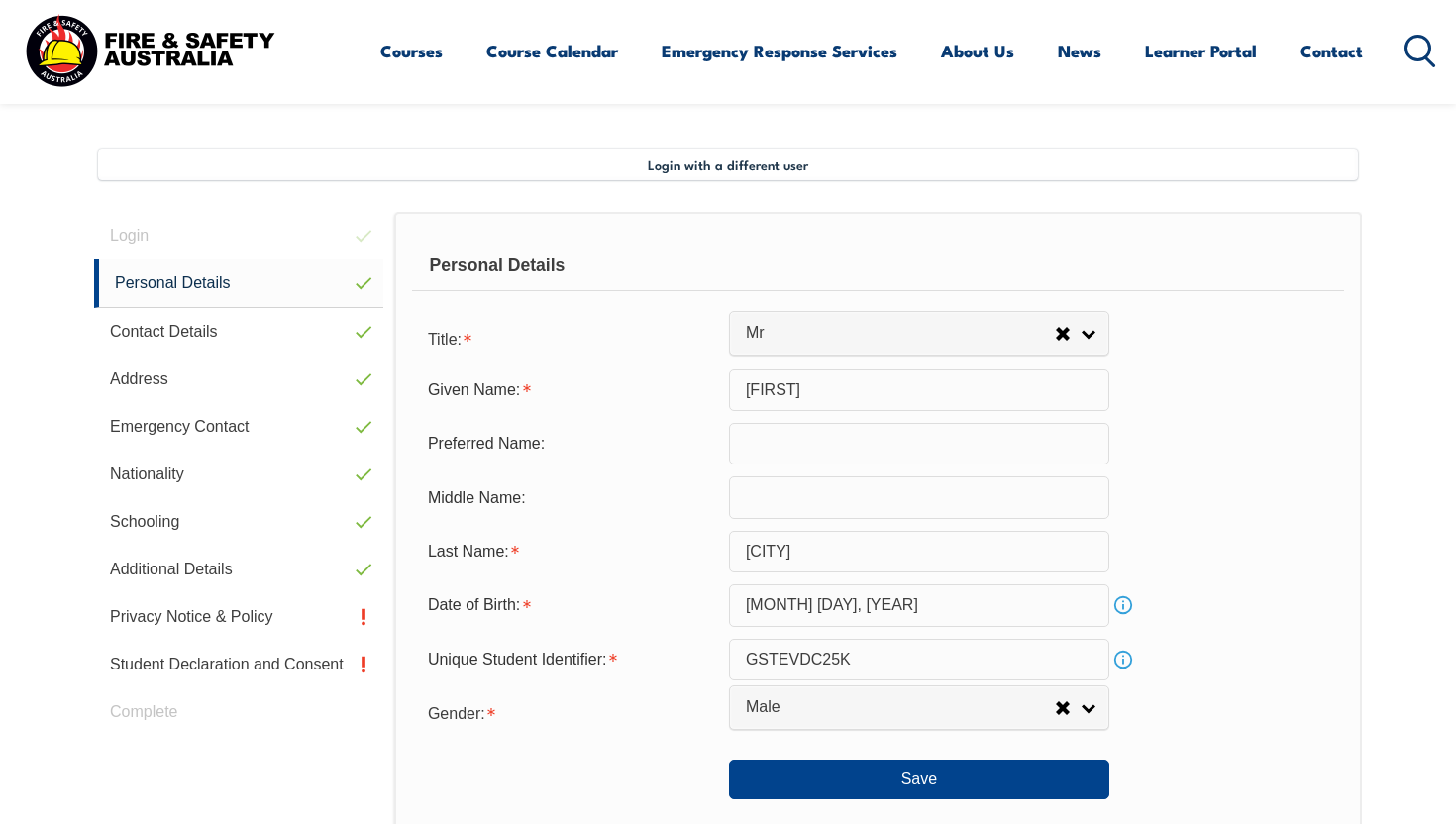 scroll, scrollTop: 540, scrollLeft: 0, axis: vertical 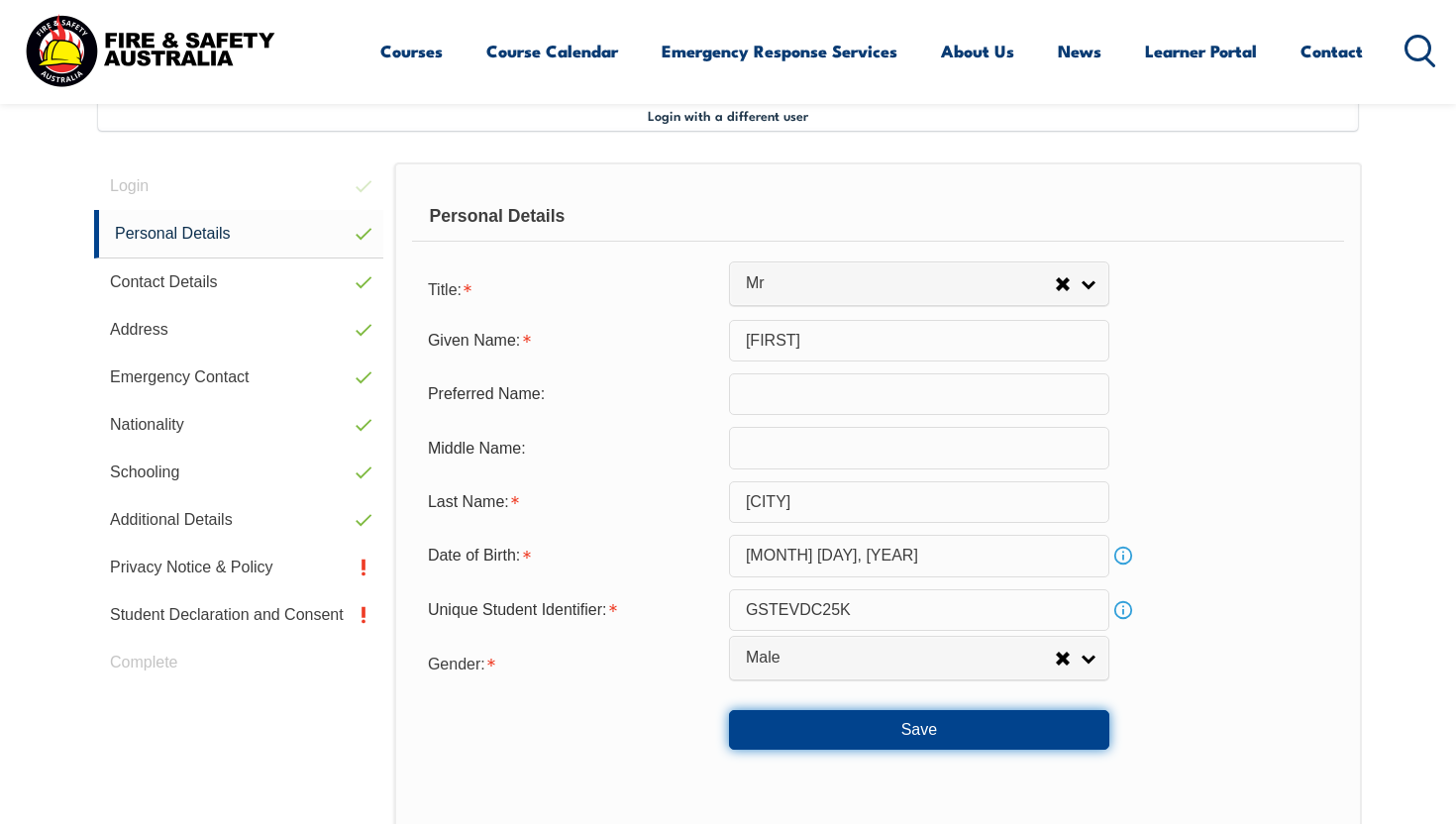 click on "Save" at bounding box center [919, 730] 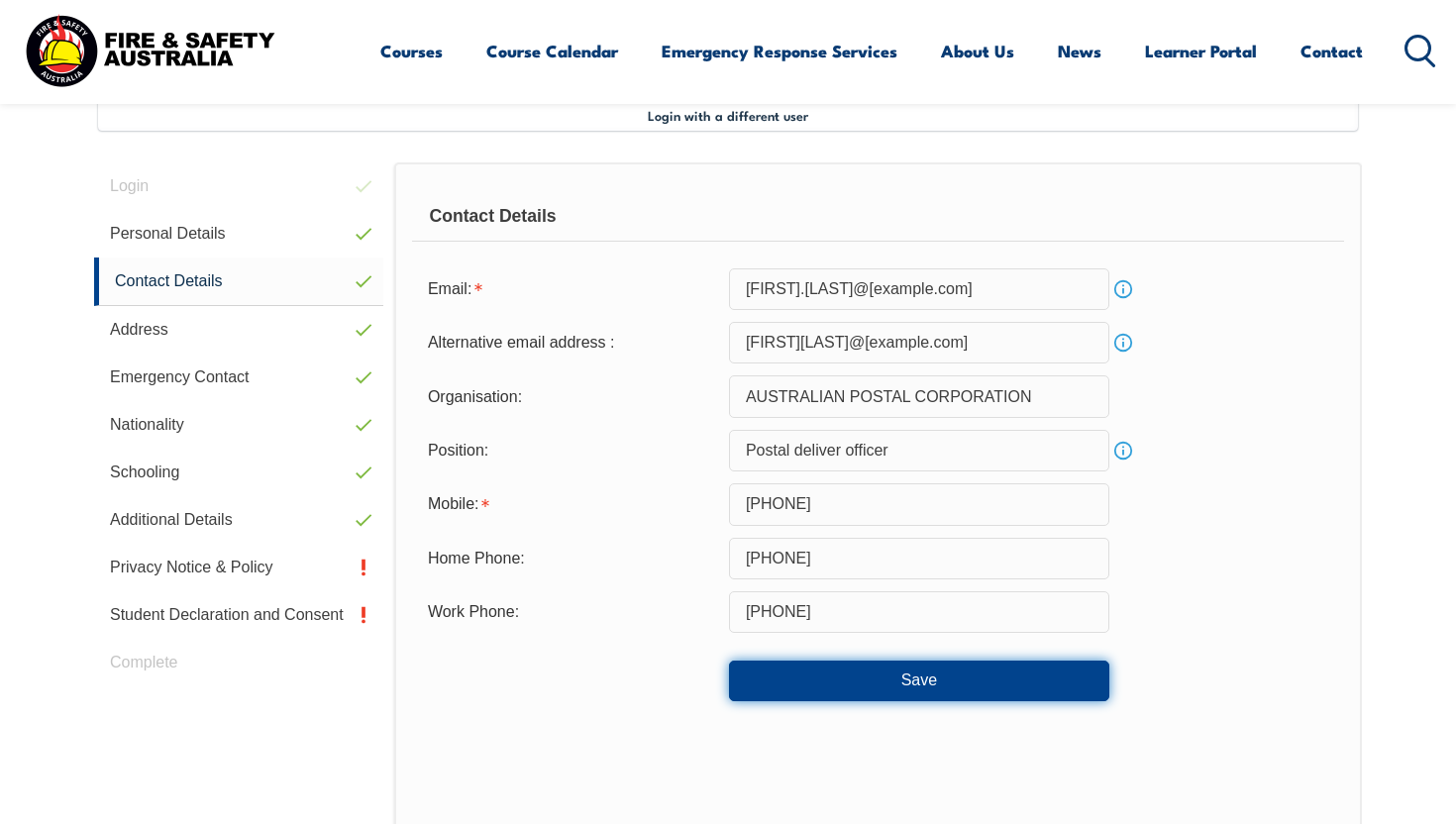 click on "Save" at bounding box center [919, 680] 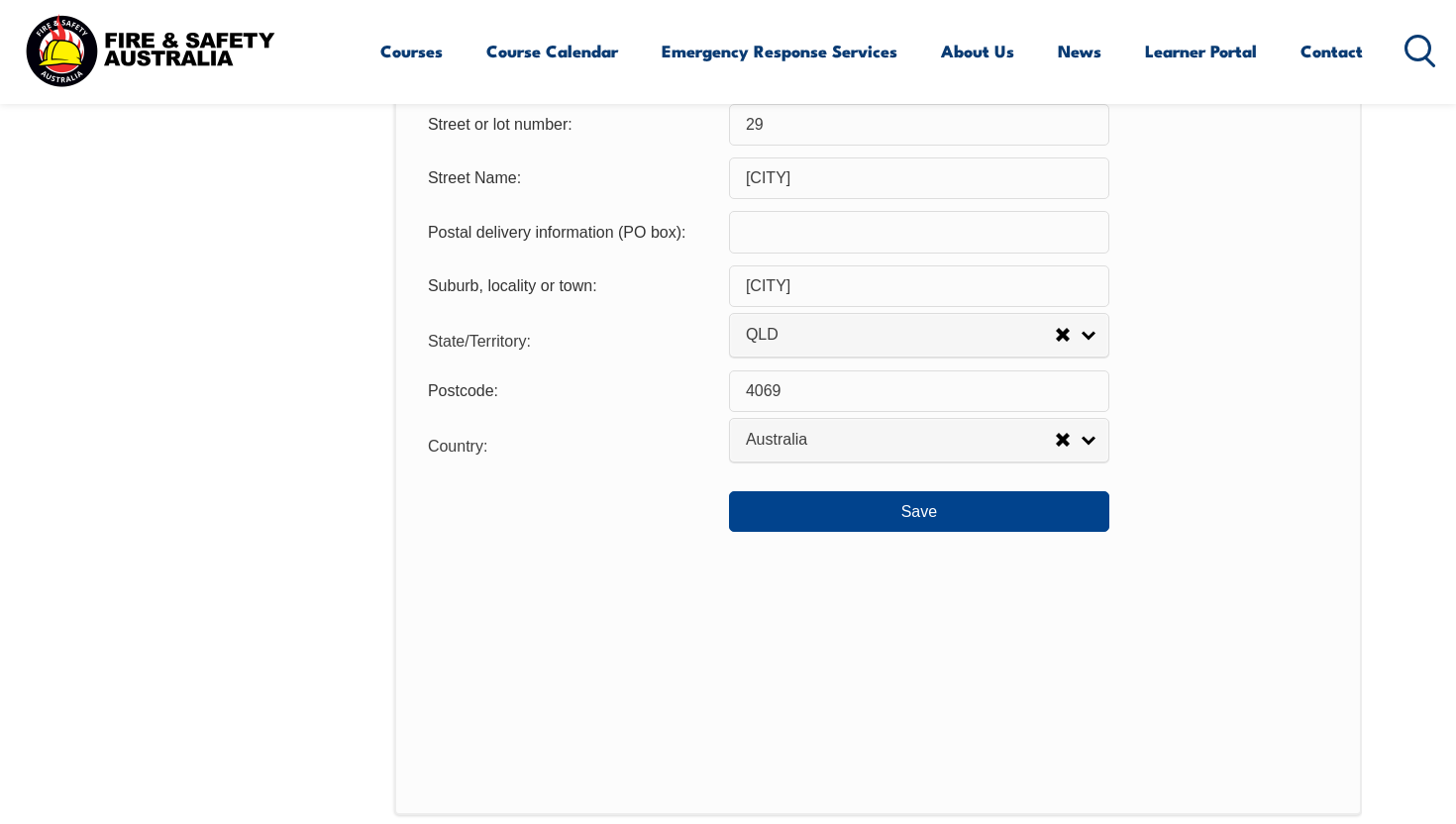 scroll, scrollTop: 1483, scrollLeft: 0, axis: vertical 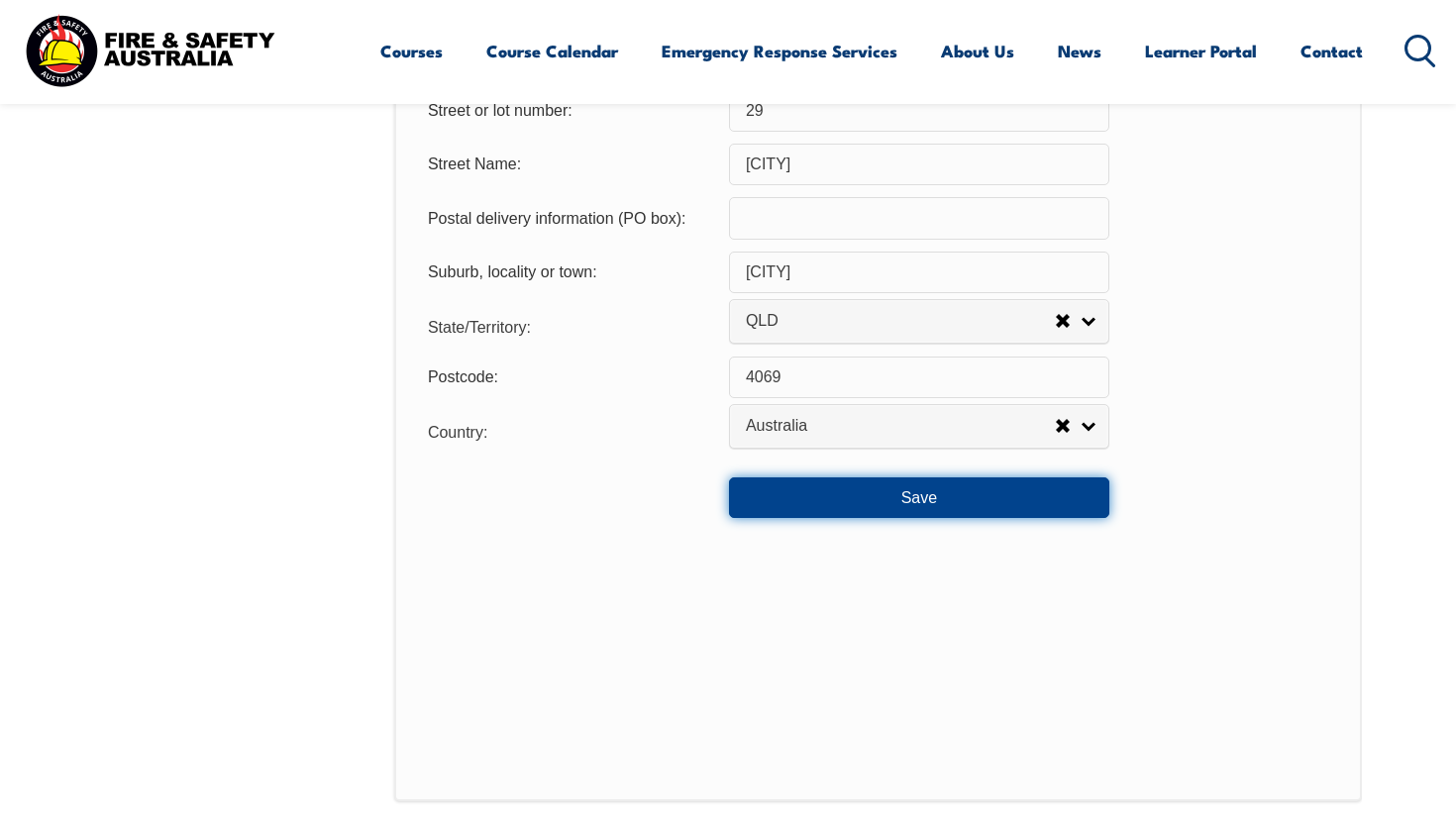 click on "Save" at bounding box center [919, 497] 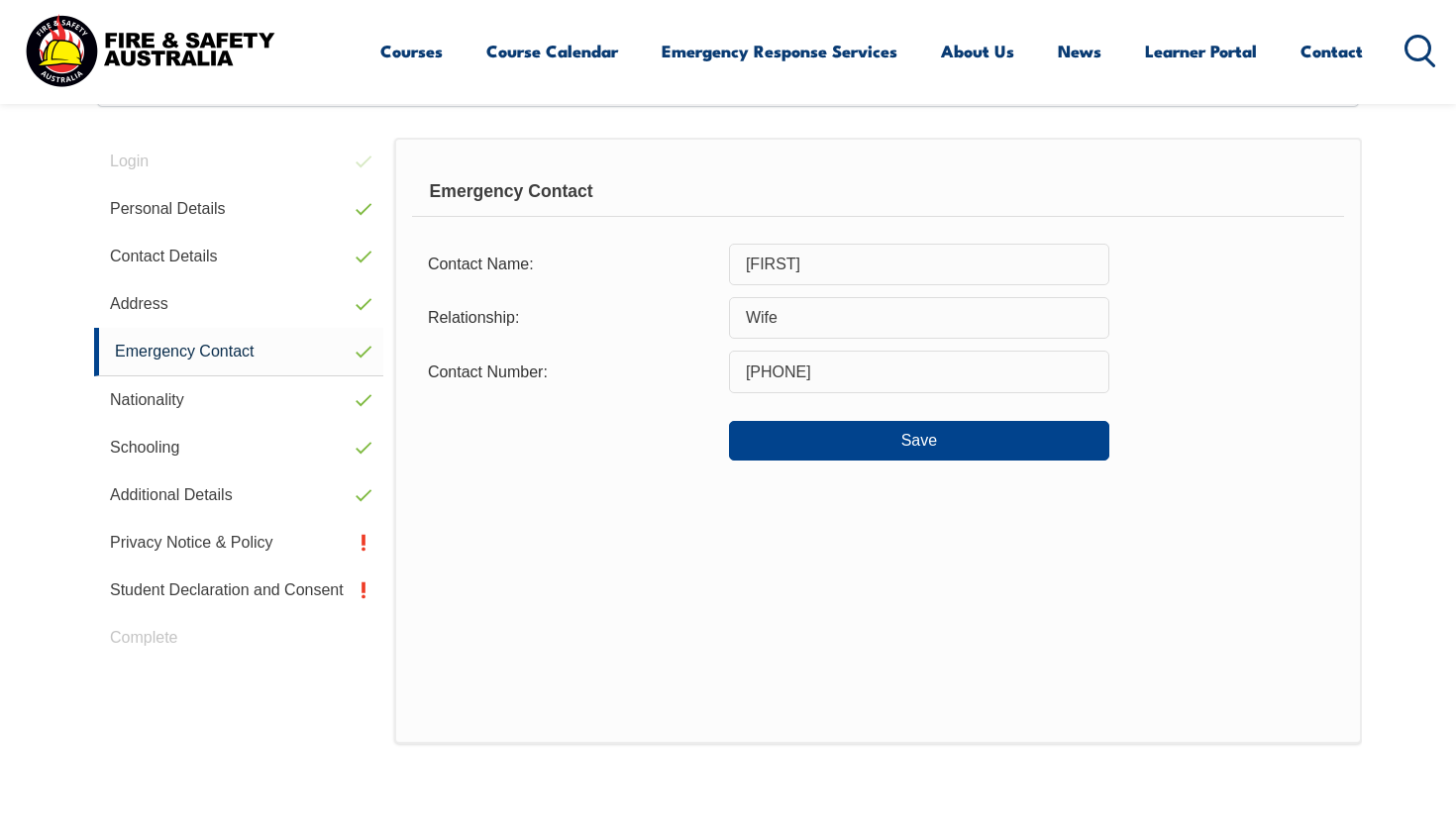 scroll, scrollTop: 540, scrollLeft: 0, axis: vertical 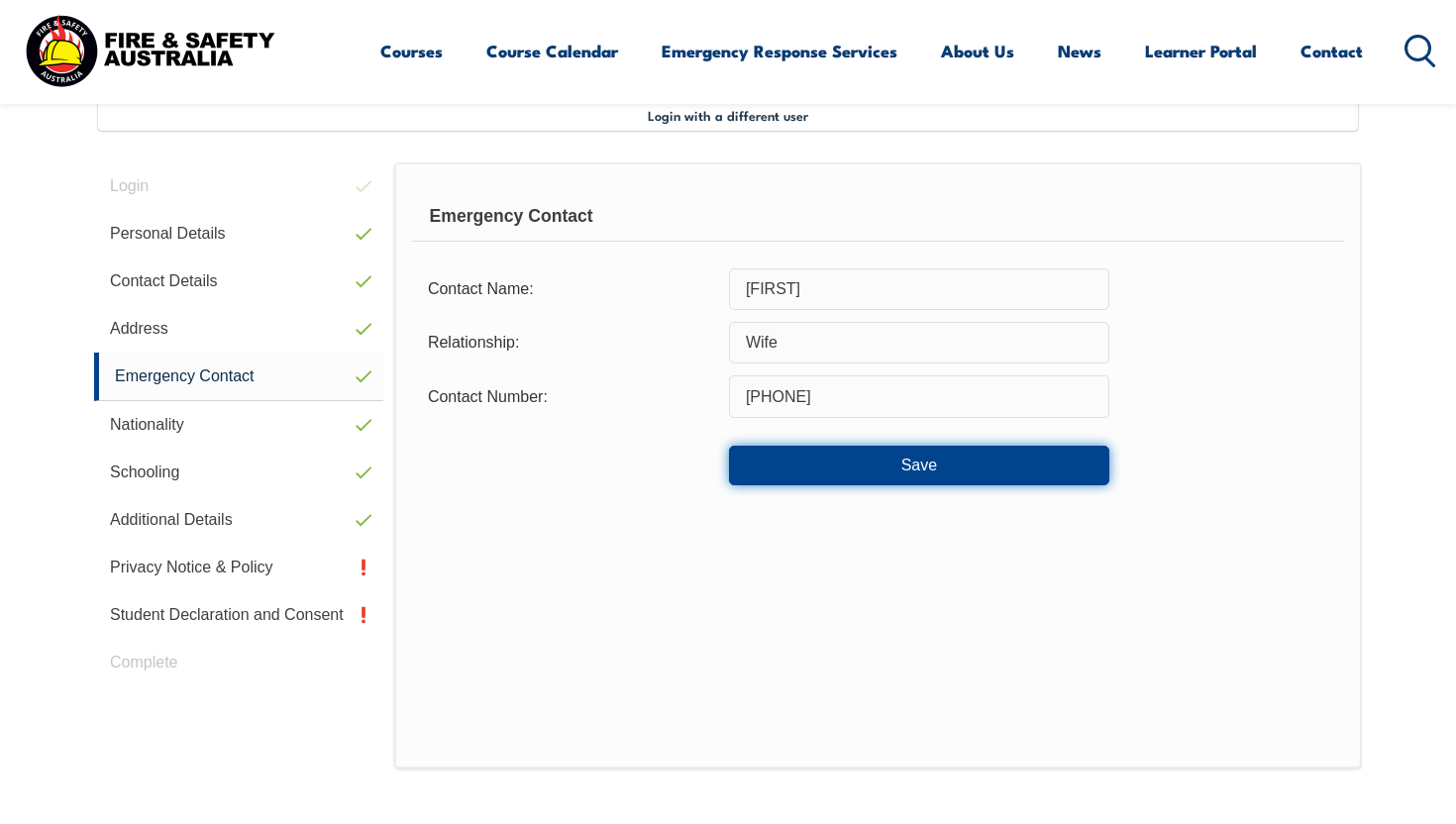 click on "Save" at bounding box center [919, 465] 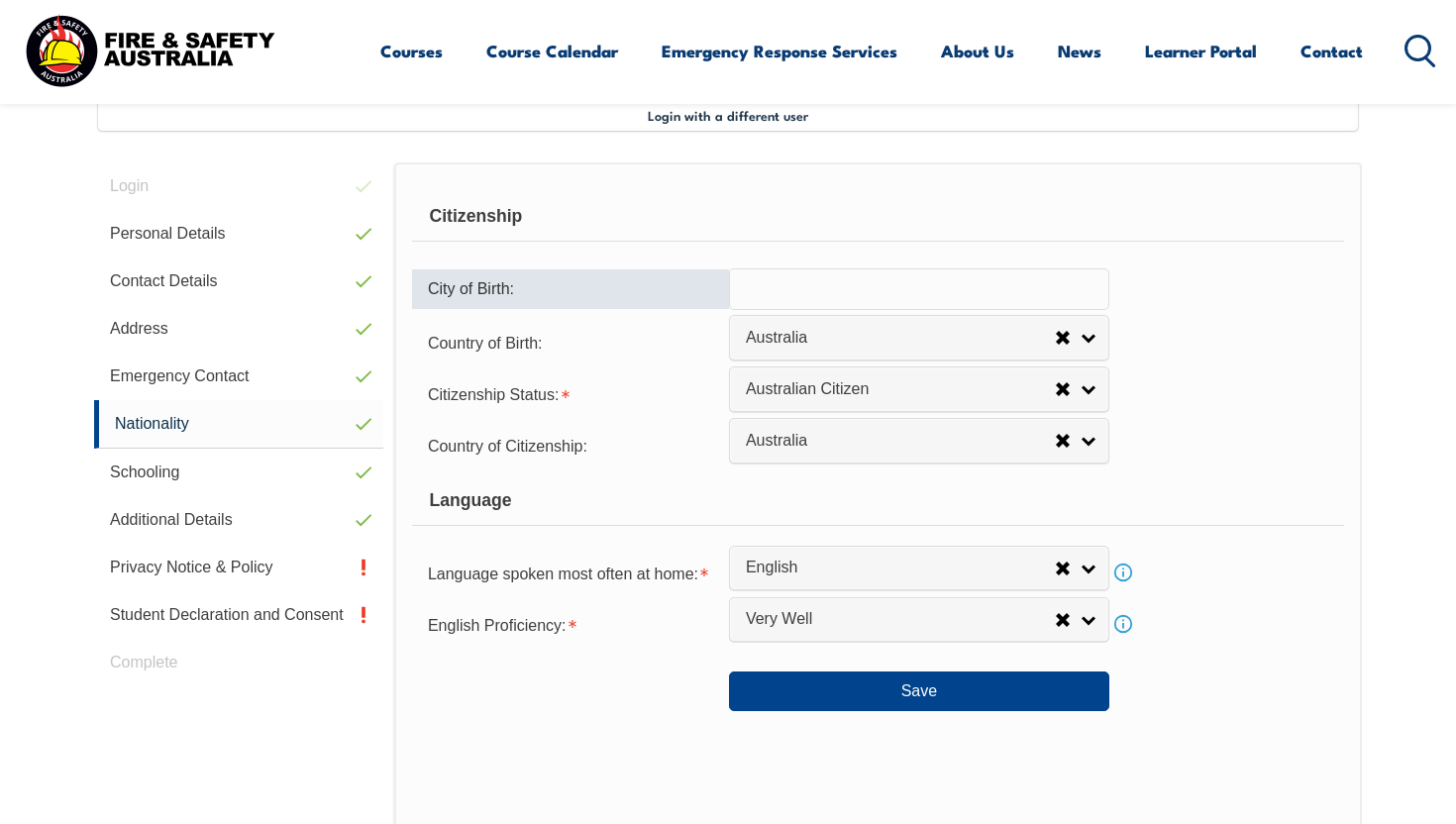 click at bounding box center [919, 289] 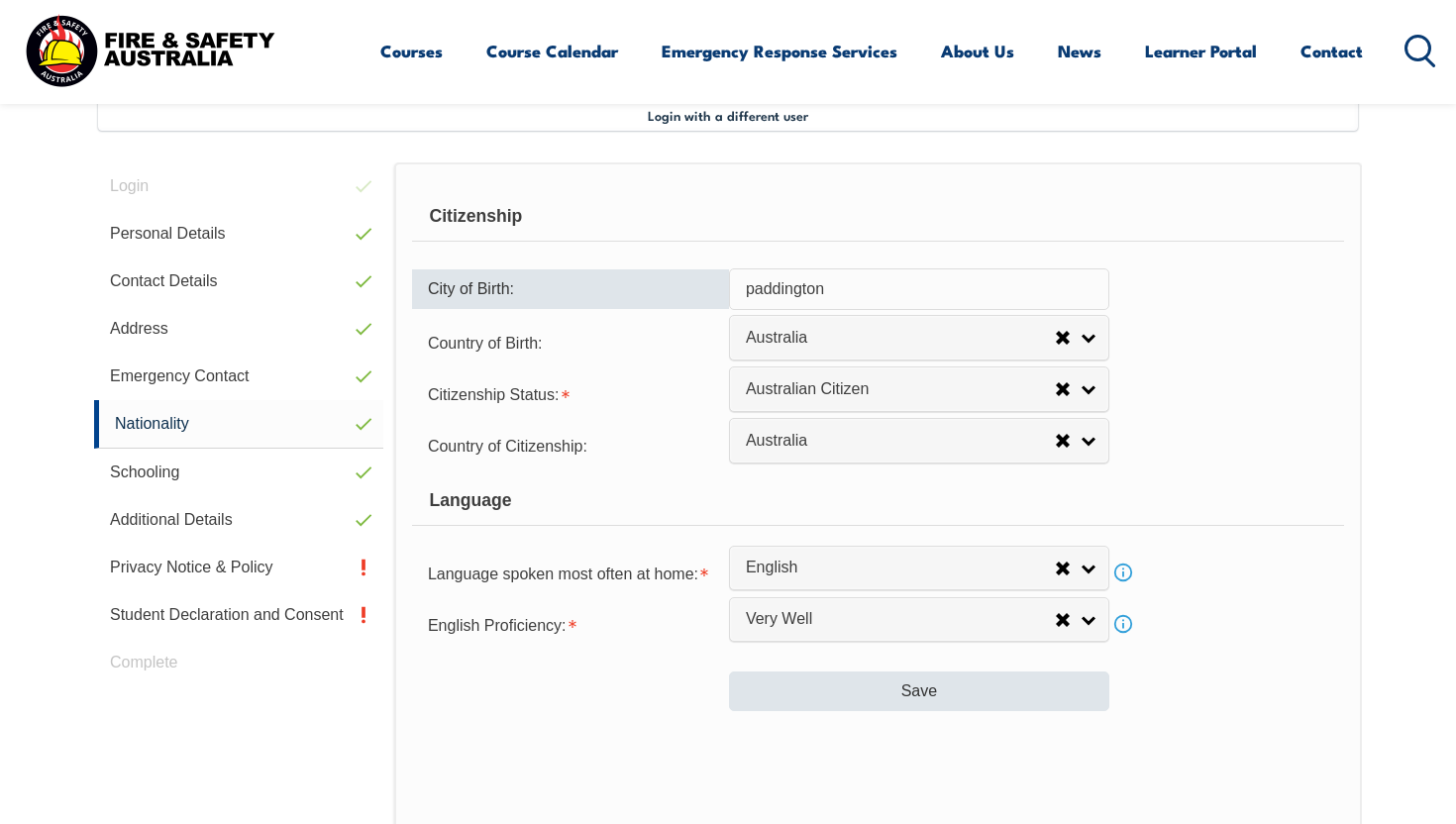 type on "paddington" 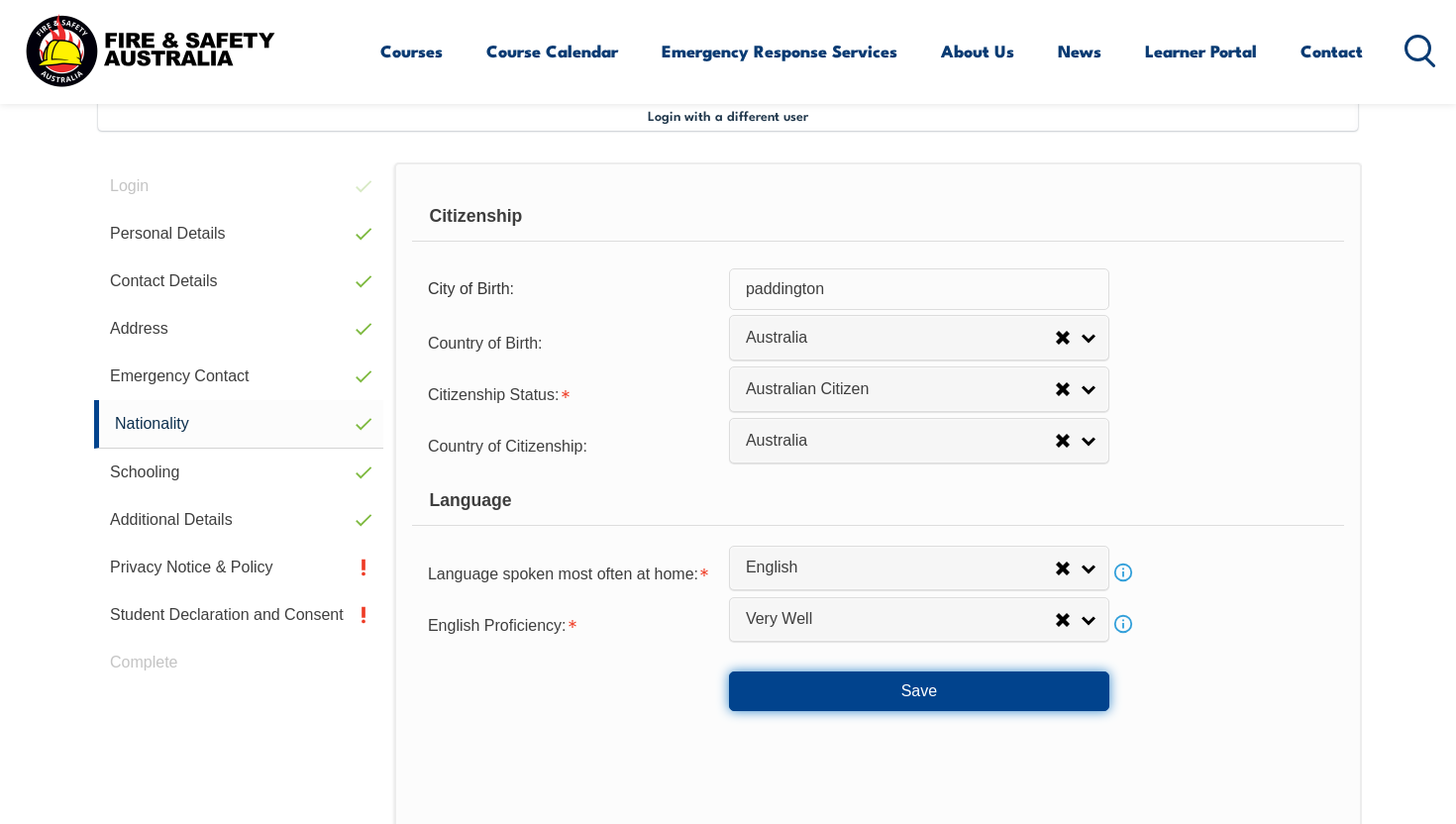 click on "Save" at bounding box center (919, 691) 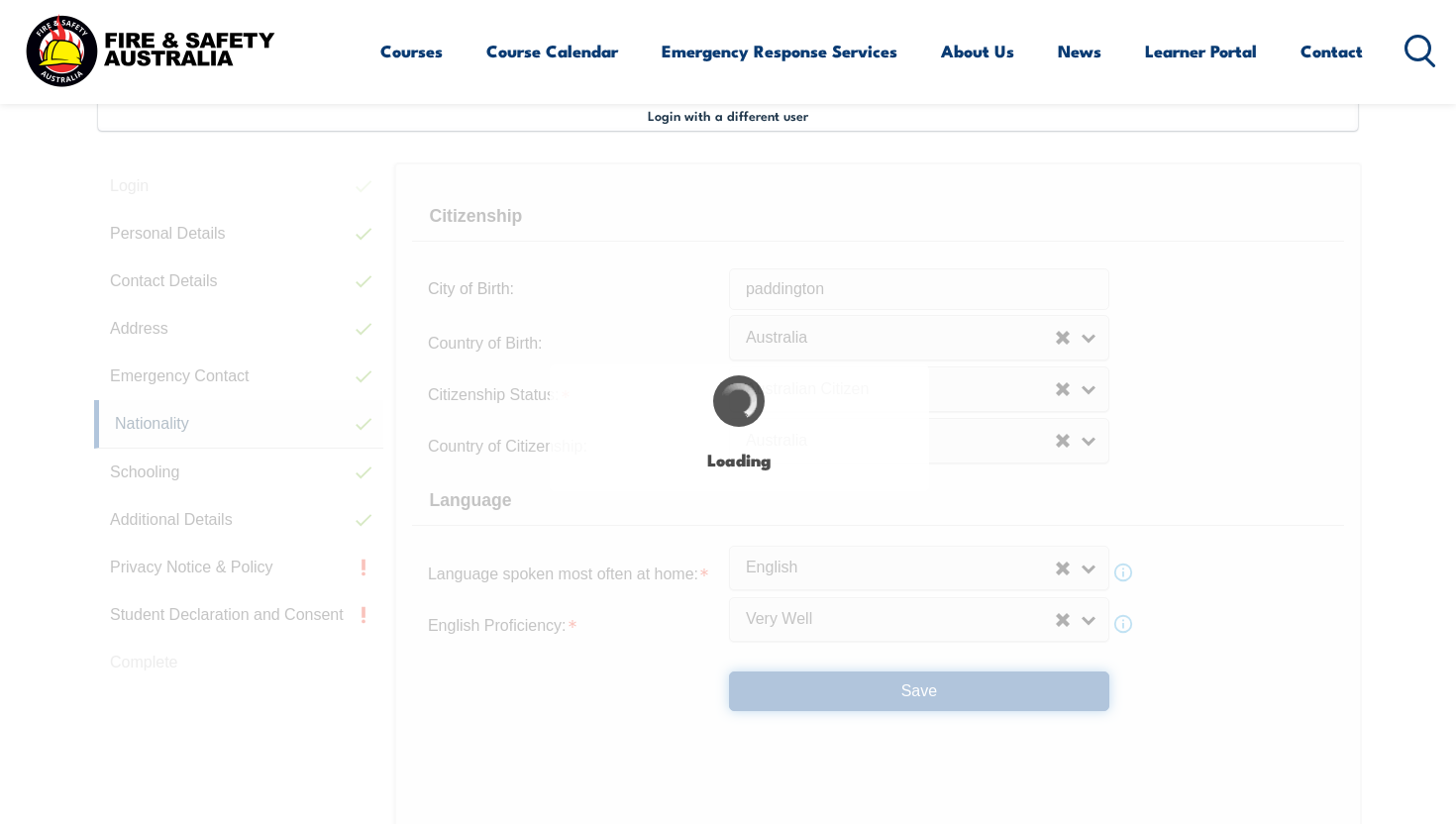 select on "false" 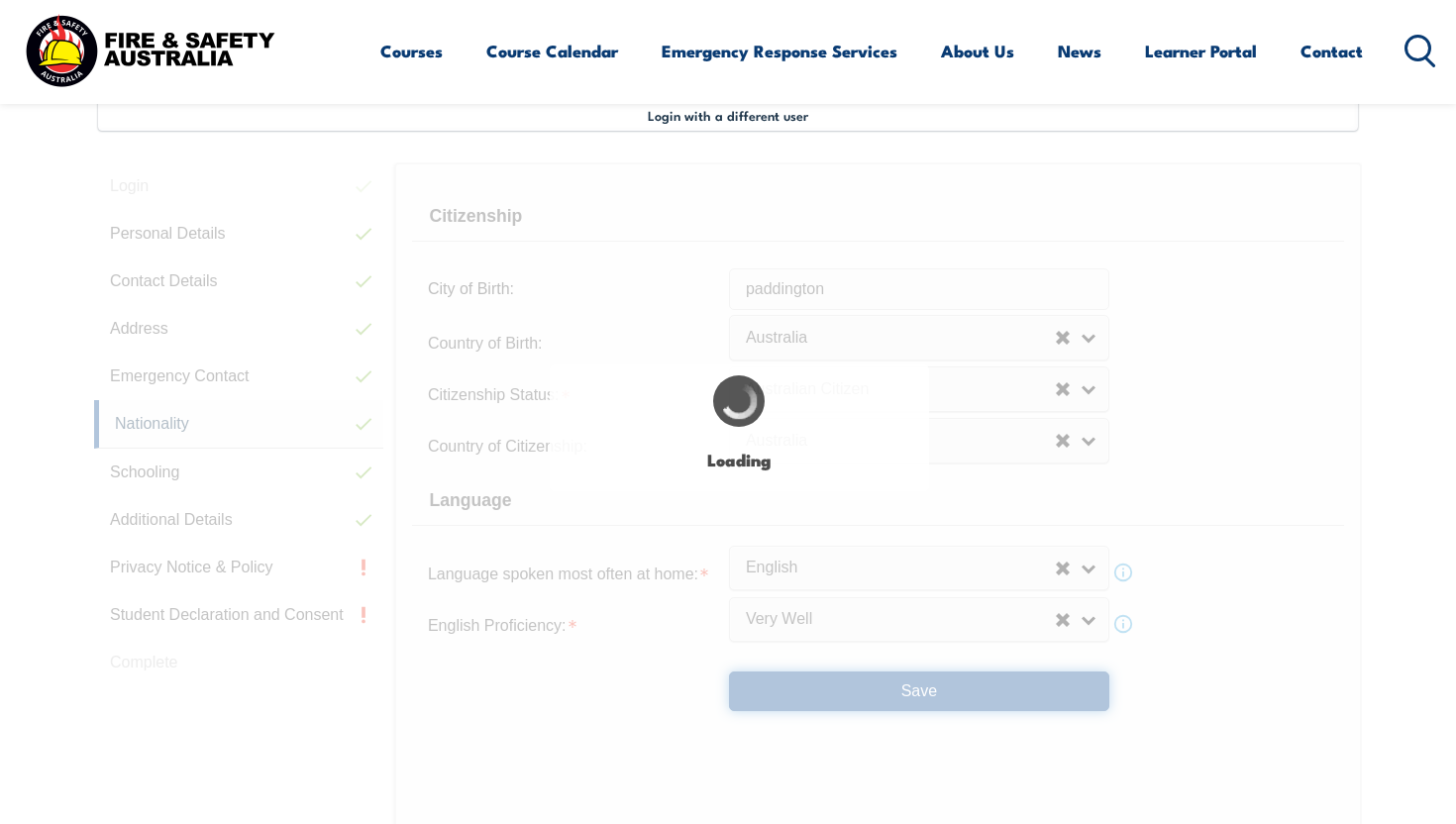 select on "true" 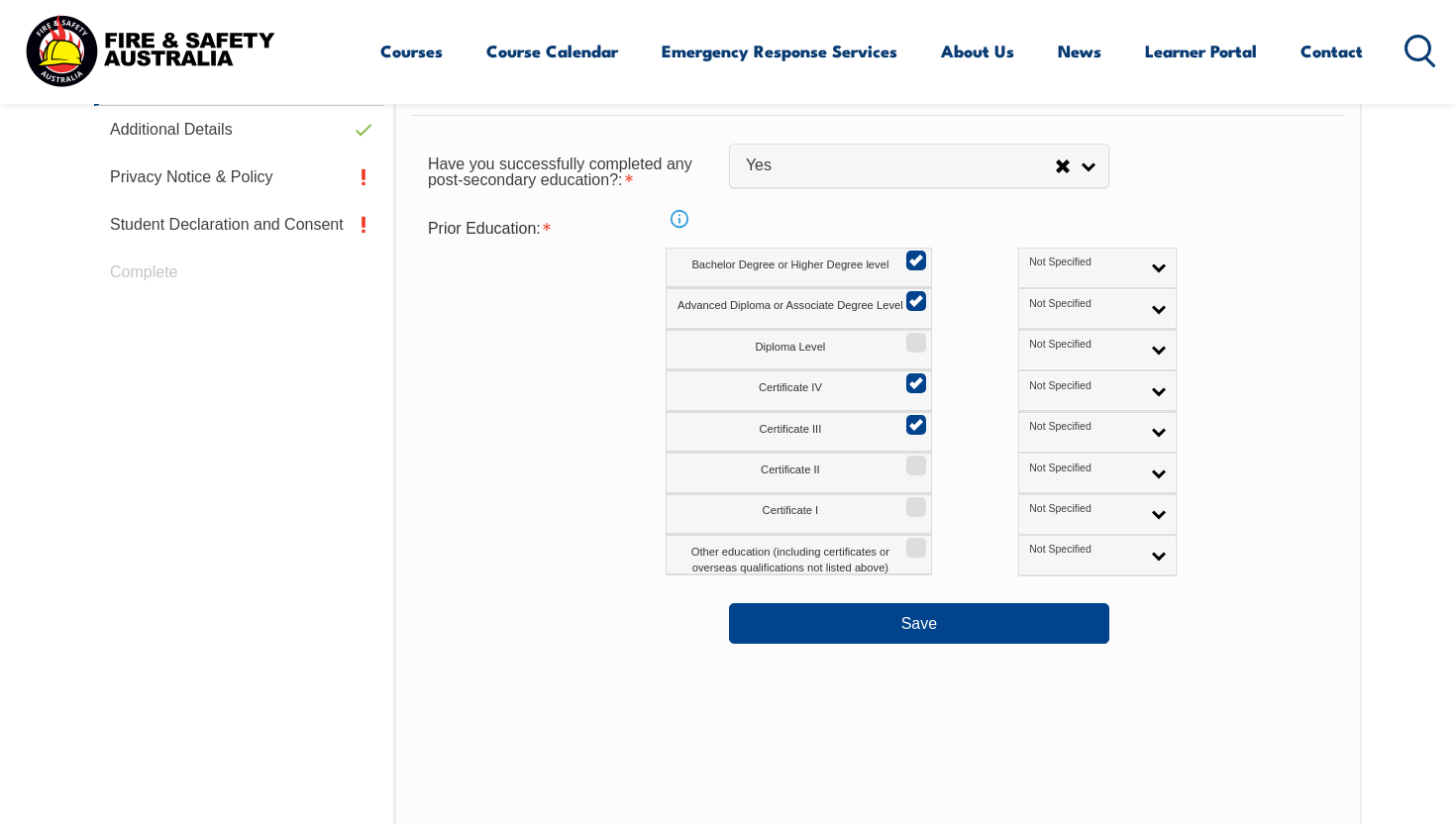 scroll, scrollTop: 929, scrollLeft: 0, axis: vertical 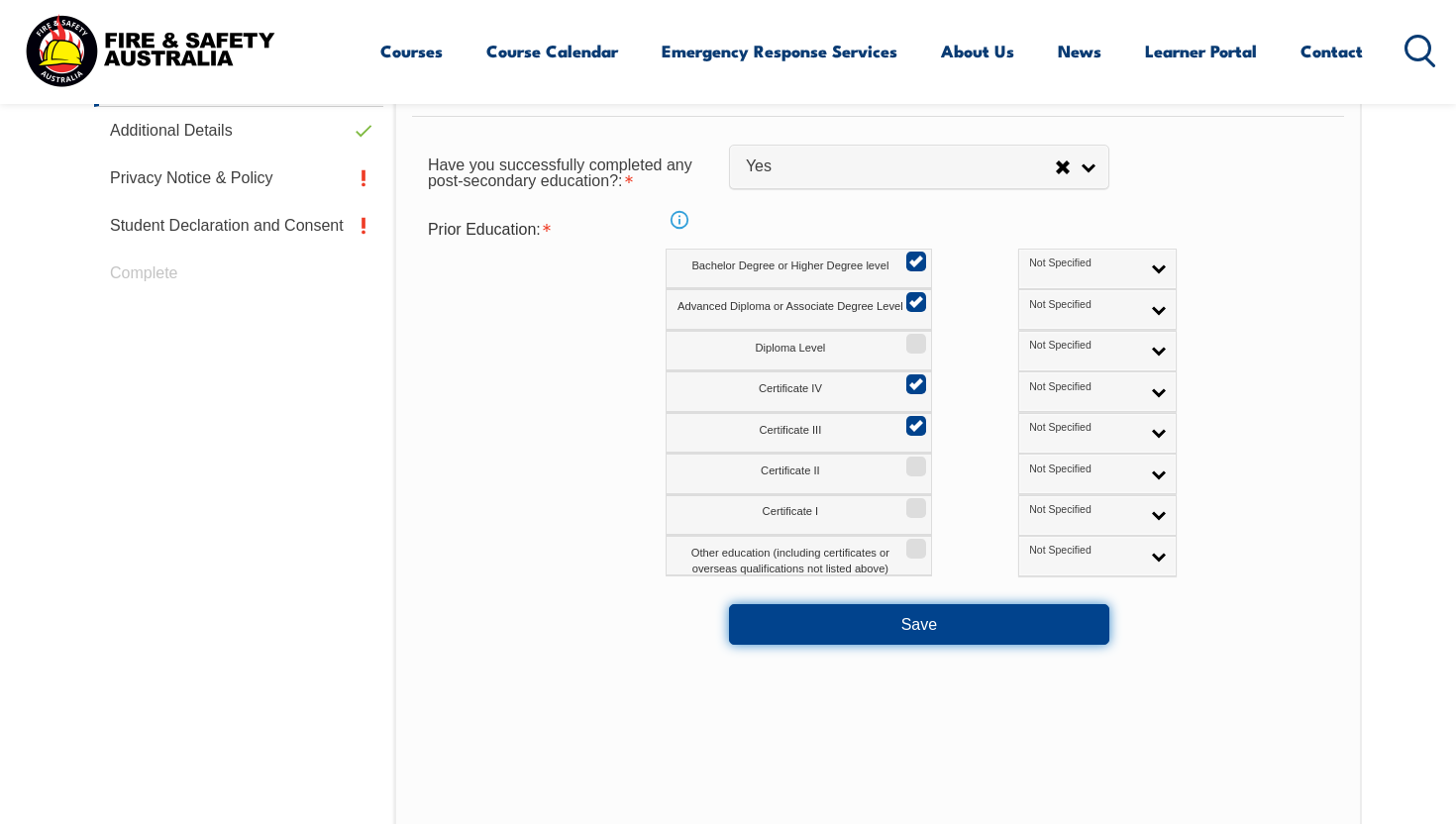 click on "Save" at bounding box center [919, 624] 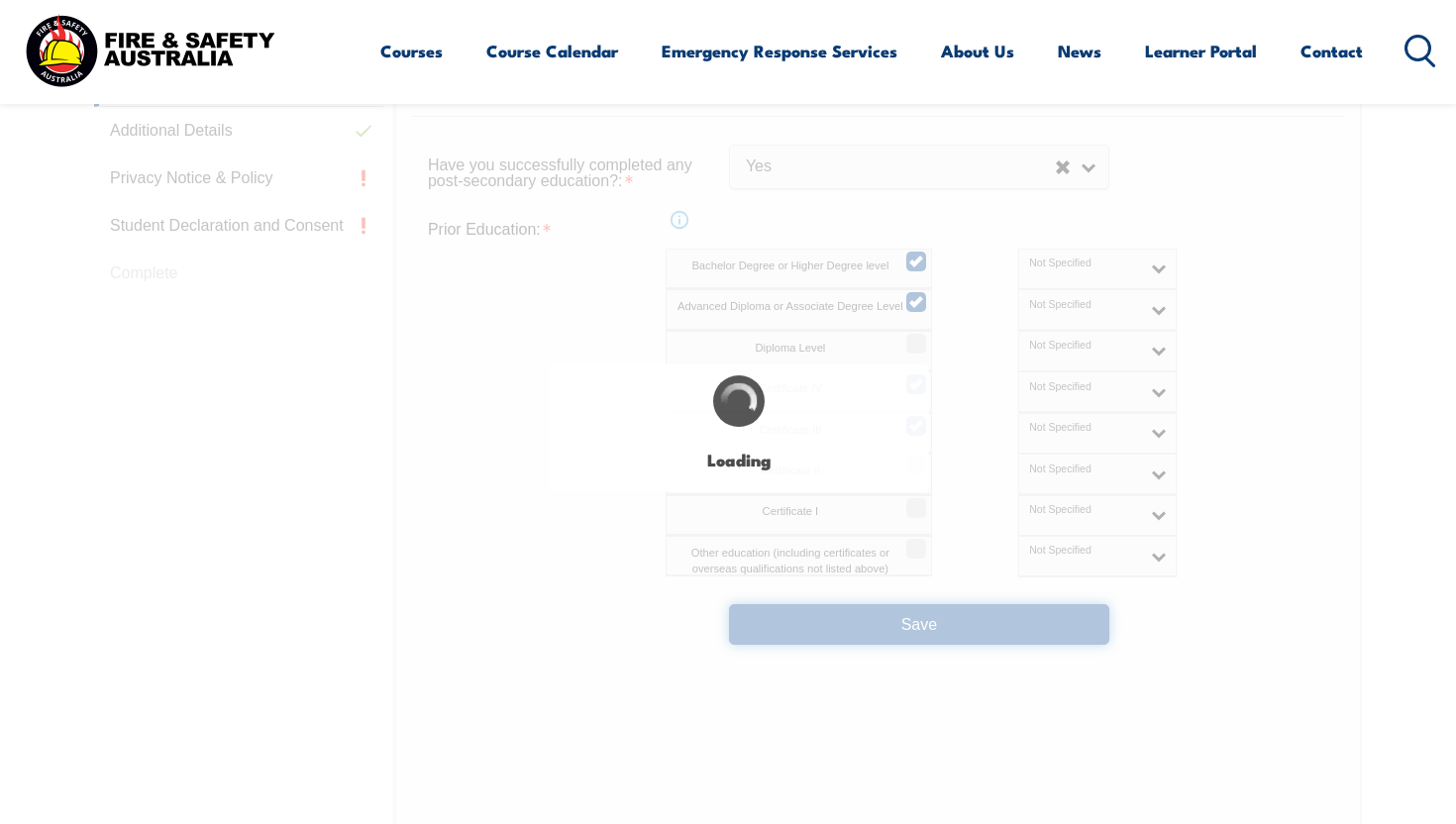 select on "false" 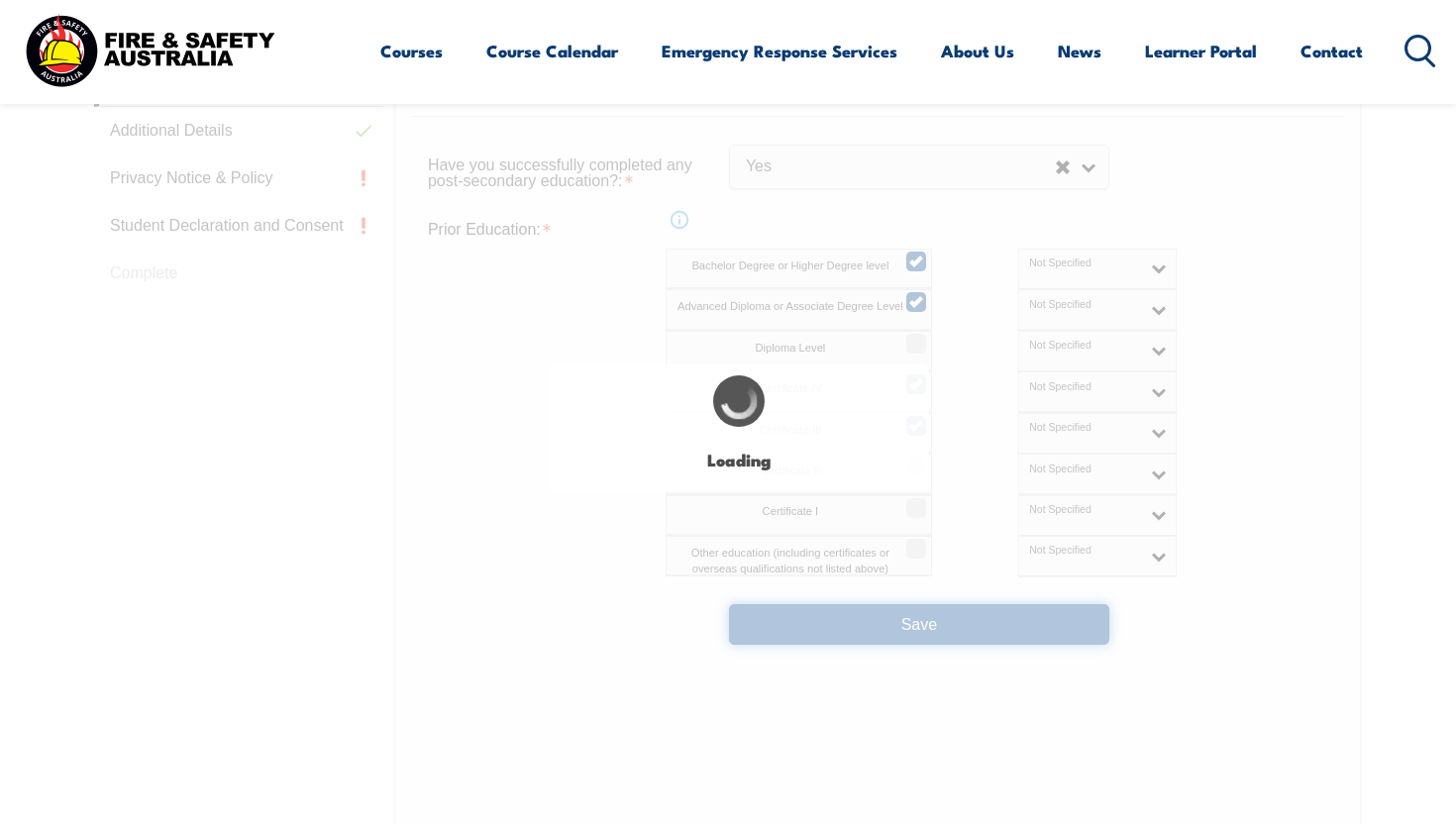 select on "false" 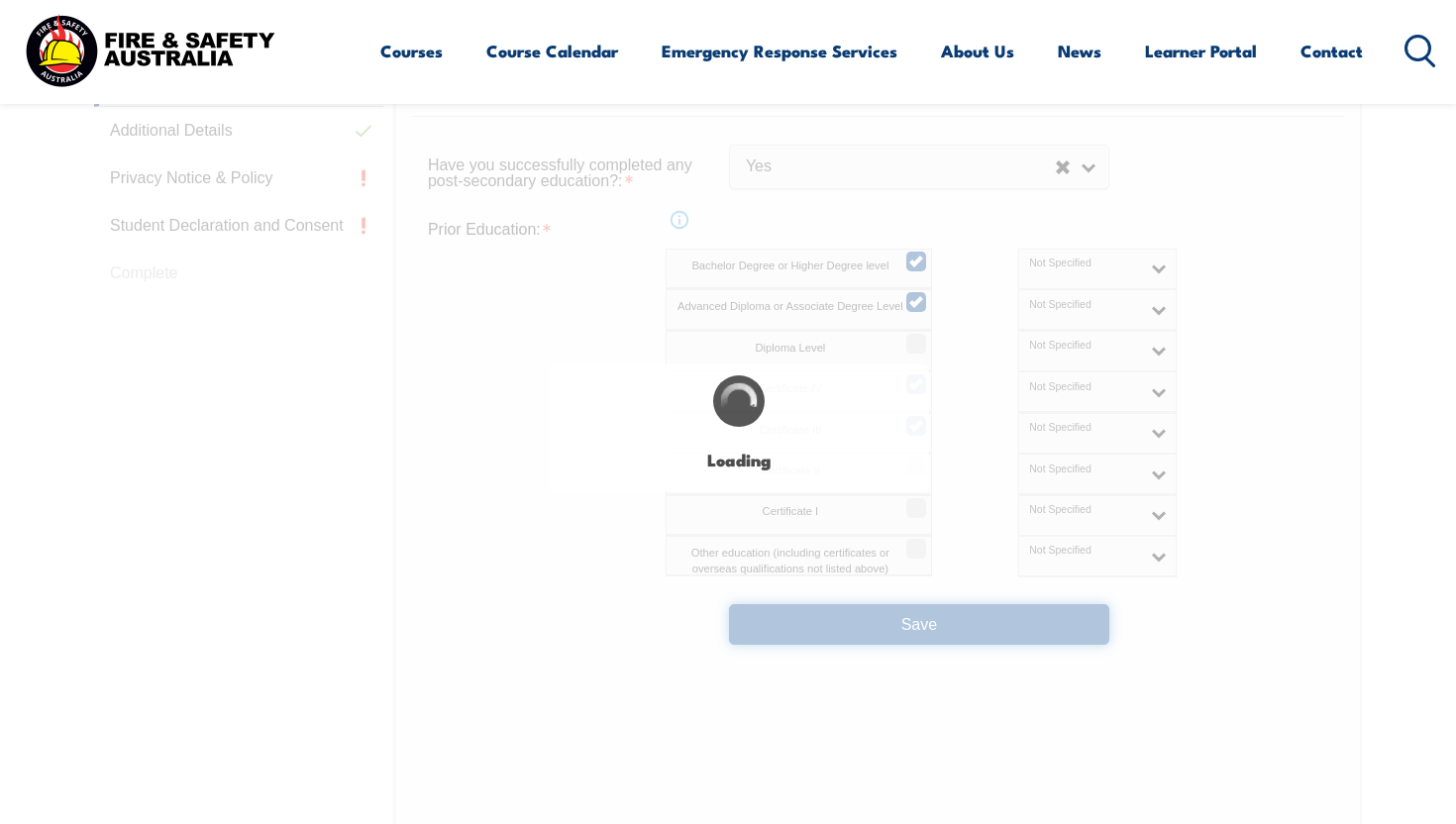 select on "true" 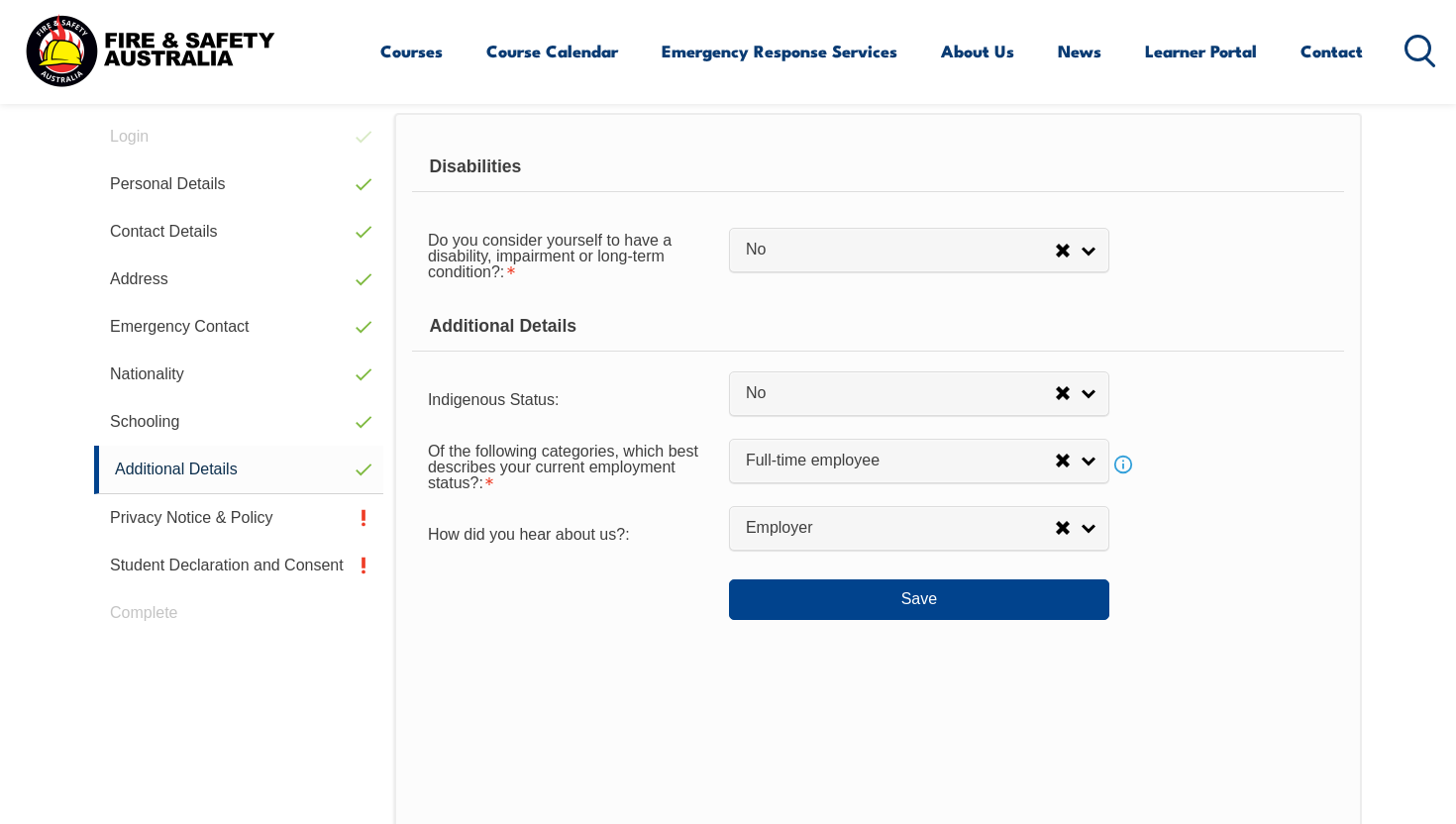 scroll, scrollTop: 540, scrollLeft: 0, axis: vertical 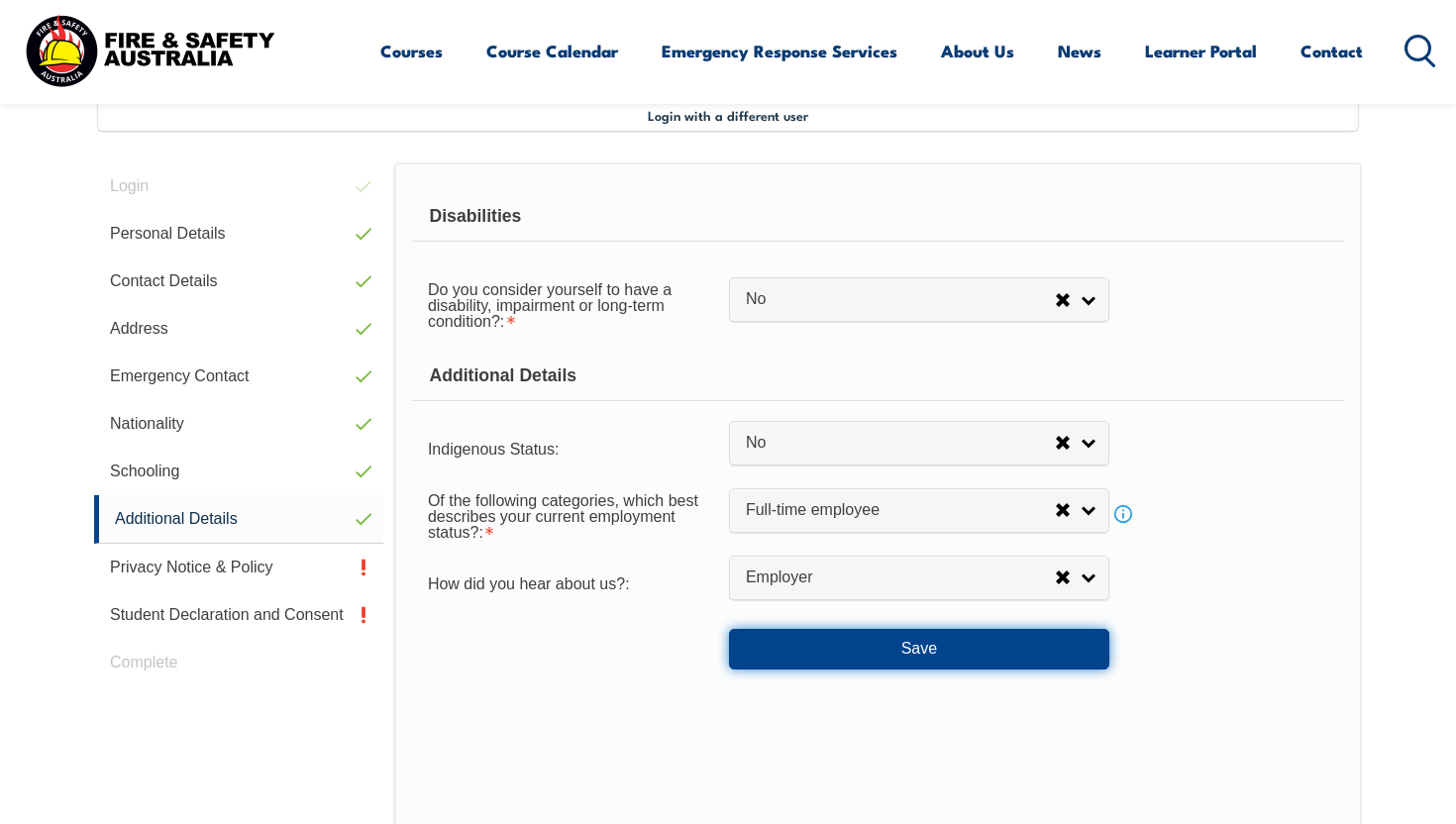 click on "Save" at bounding box center (919, 649) 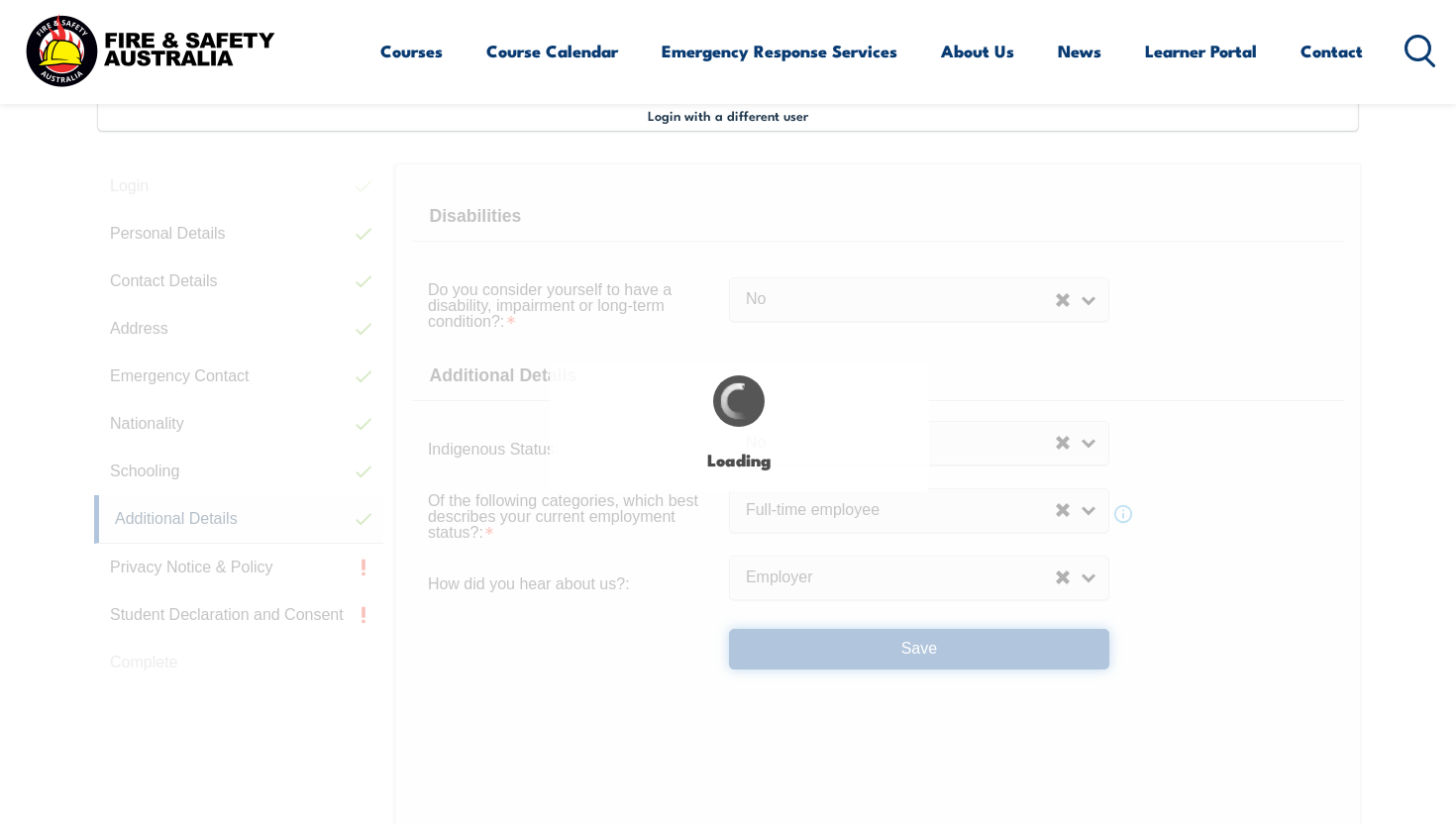 select on "false" 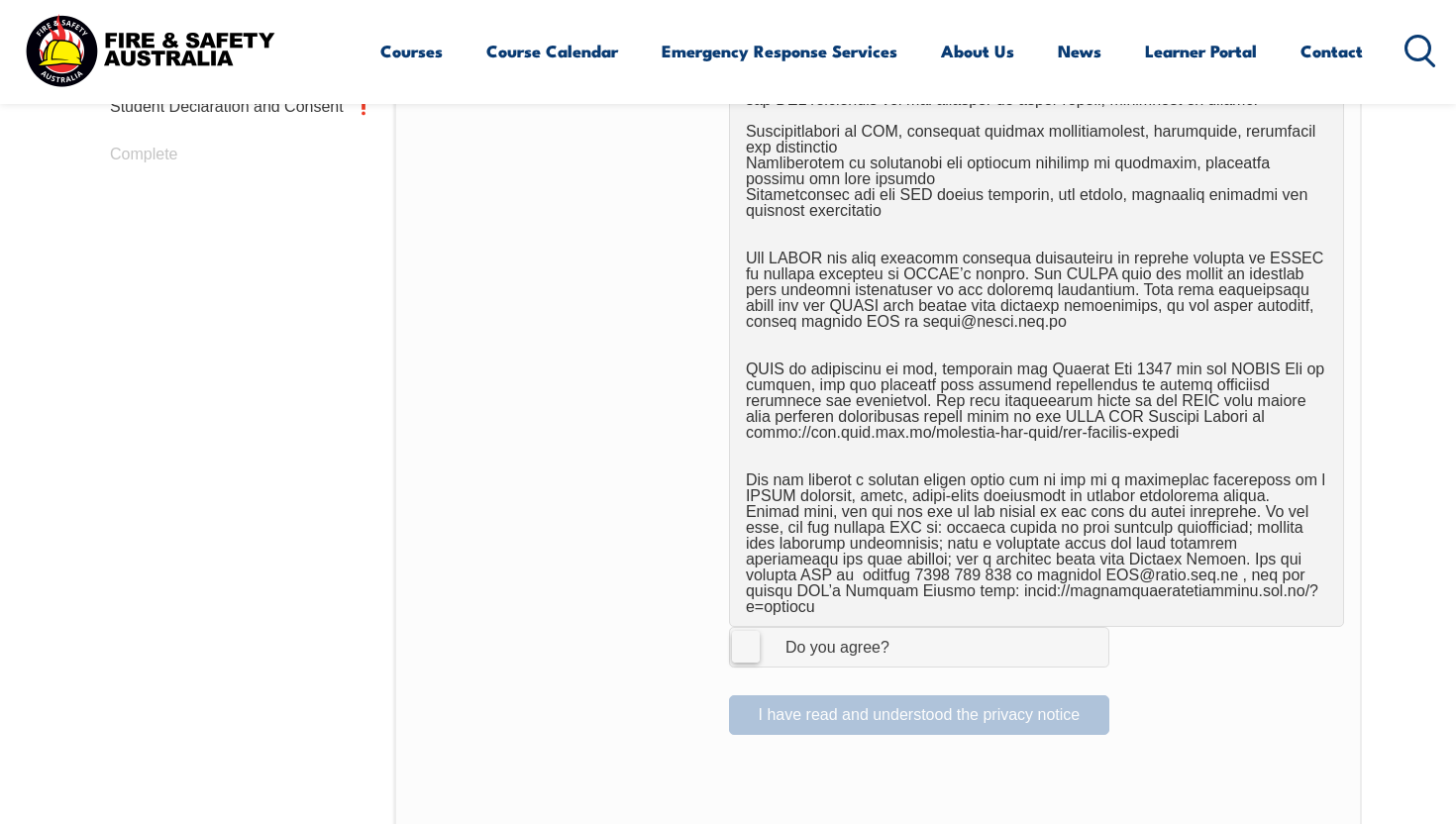 scroll, scrollTop: 1055, scrollLeft: 0, axis: vertical 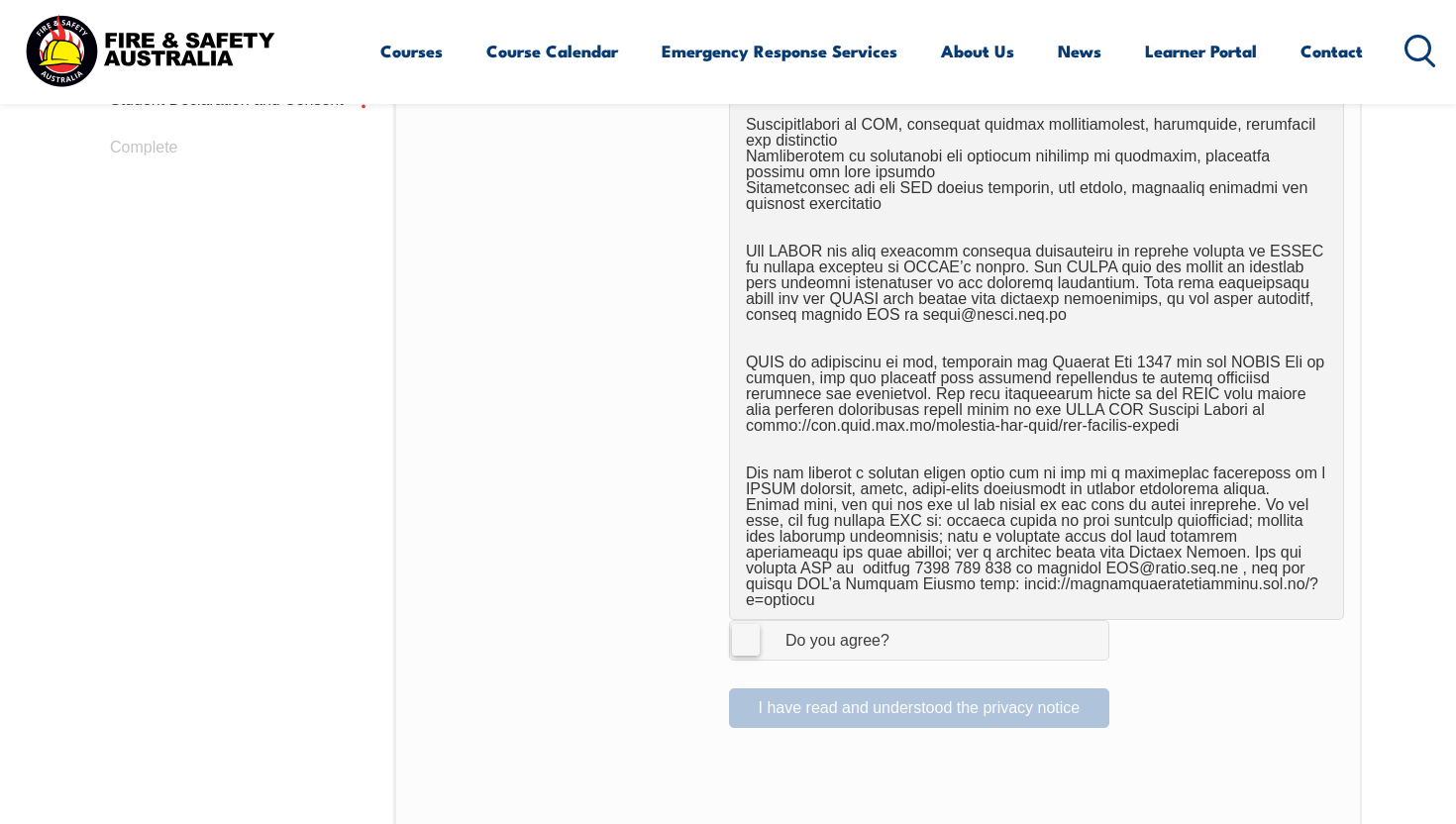 click on "I Agree Do you agree?" at bounding box center [919, 640] 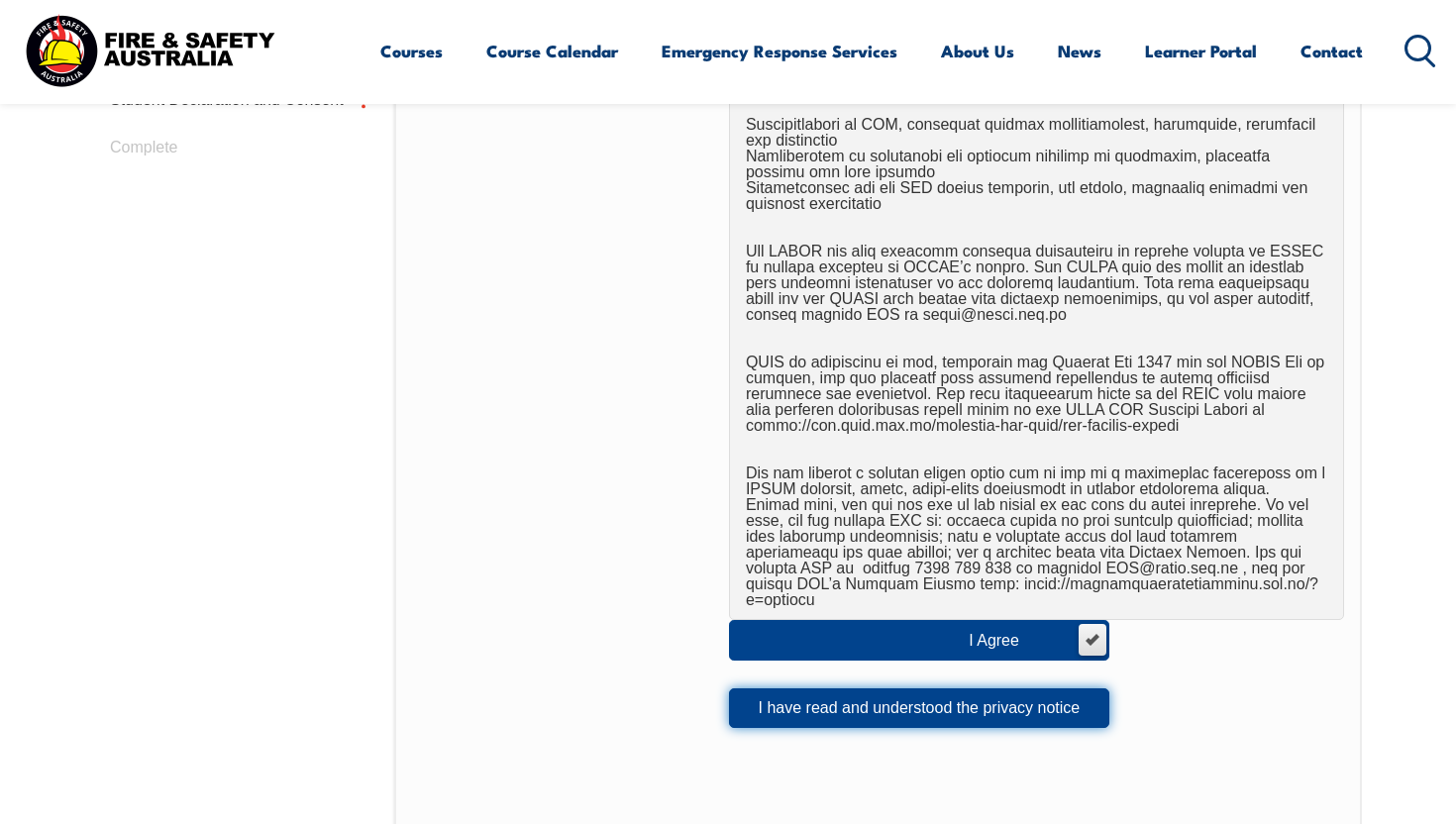 click on "I have read and understood the privacy notice" at bounding box center [919, 708] 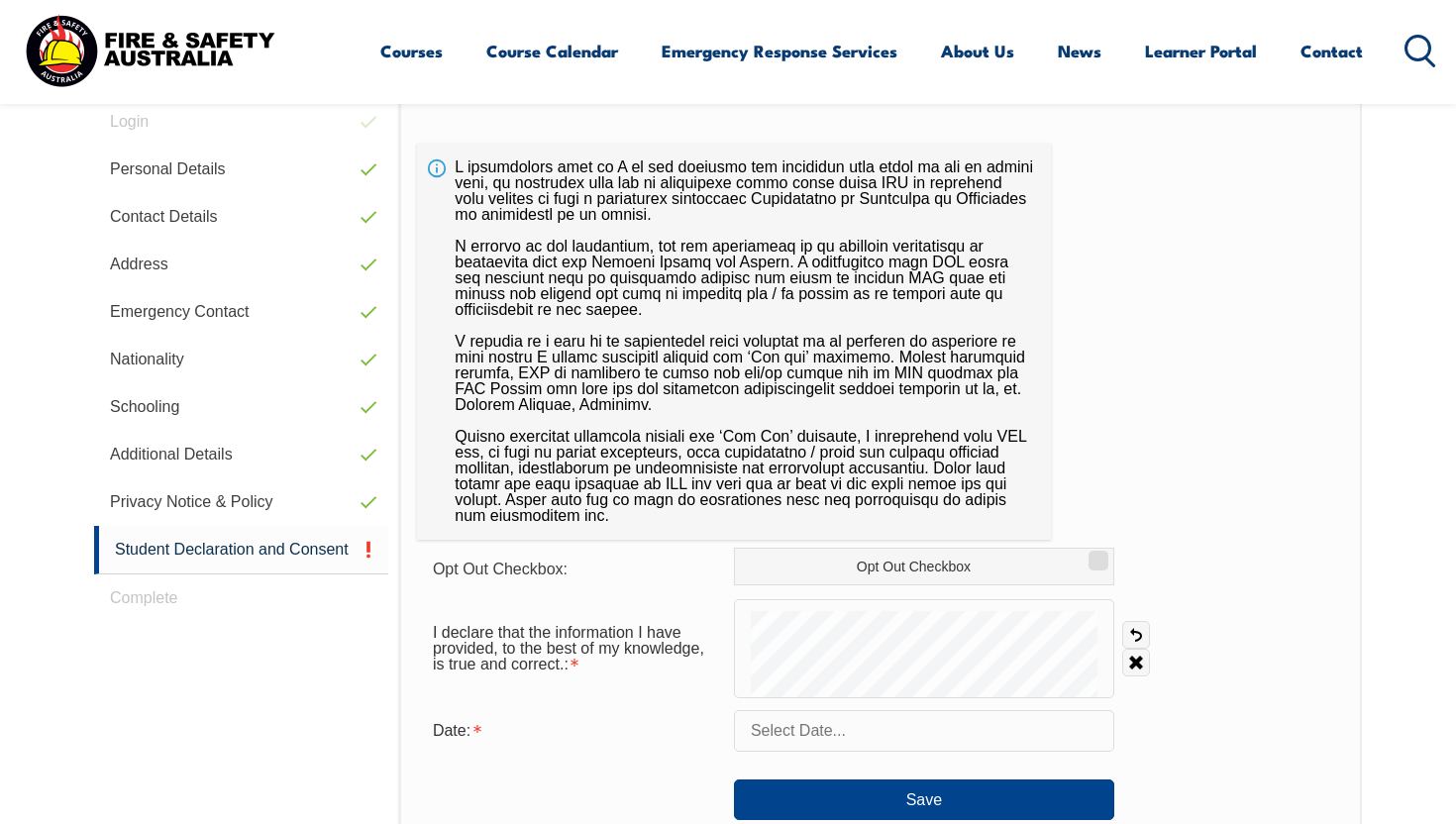 scroll, scrollTop: 626, scrollLeft: 0, axis: vertical 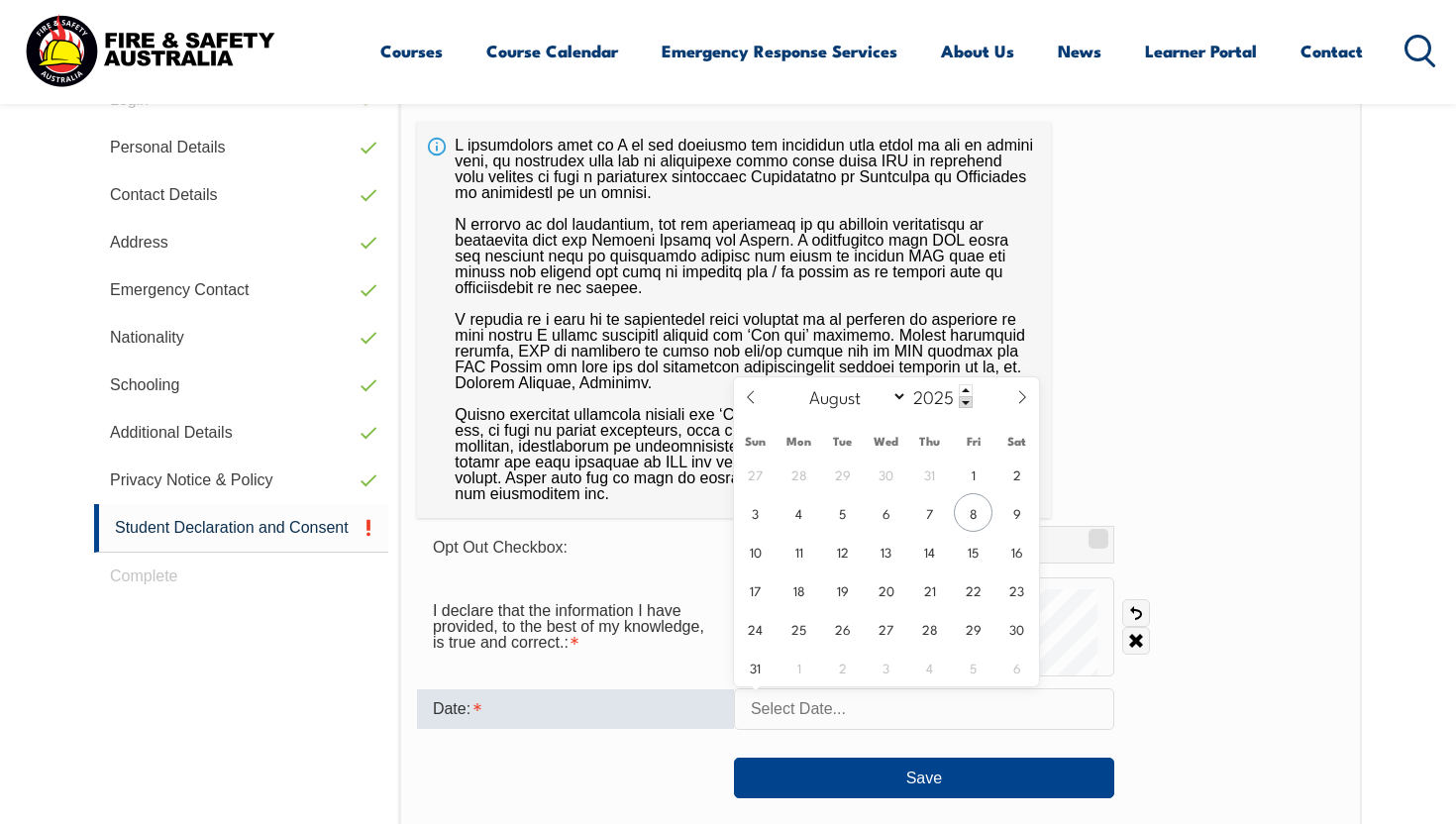 click at bounding box center (924, 709) 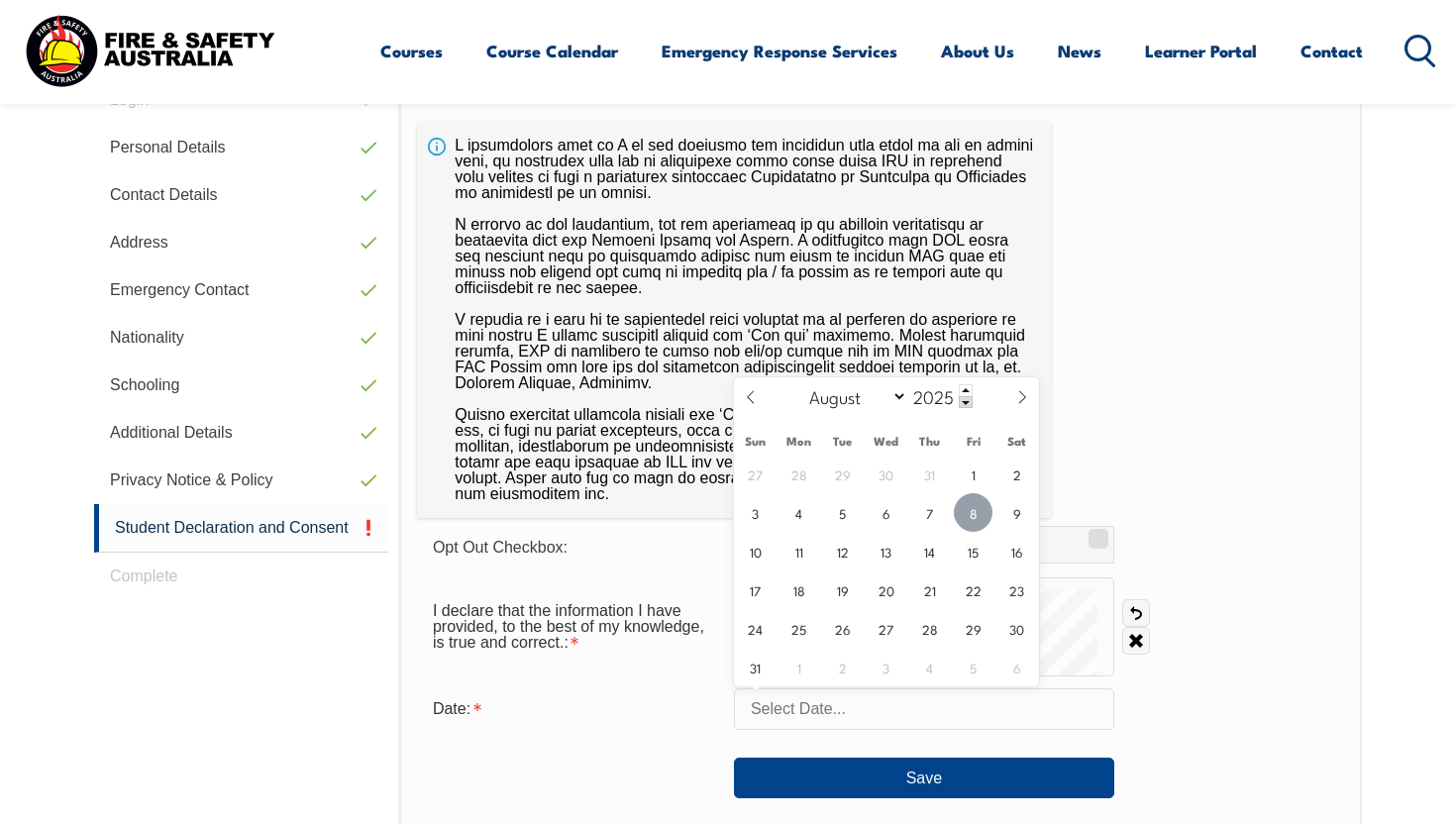 click on "8" at bounding box center (973, 512) 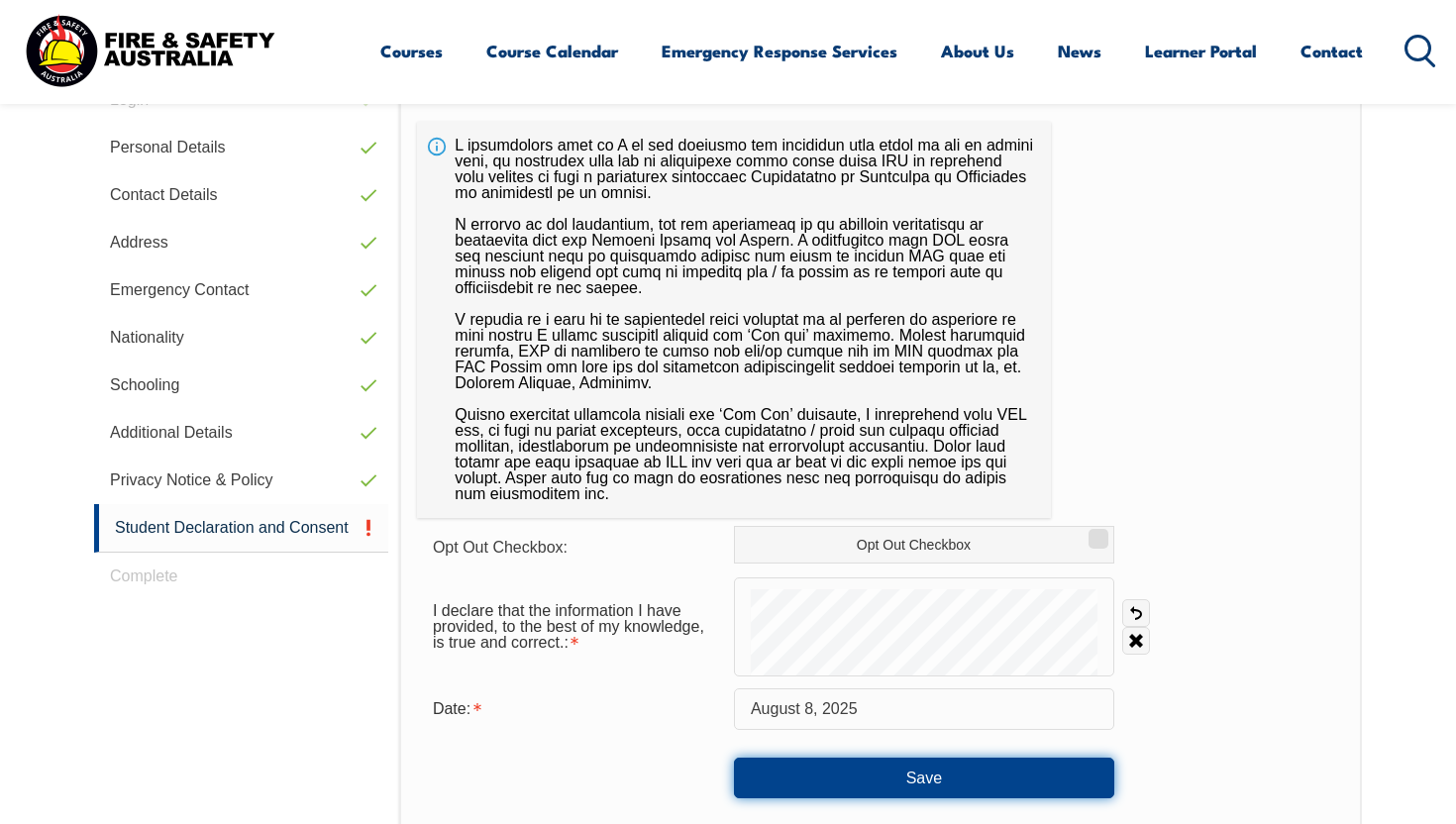 click on "Save" at bounding box center [924, 777] 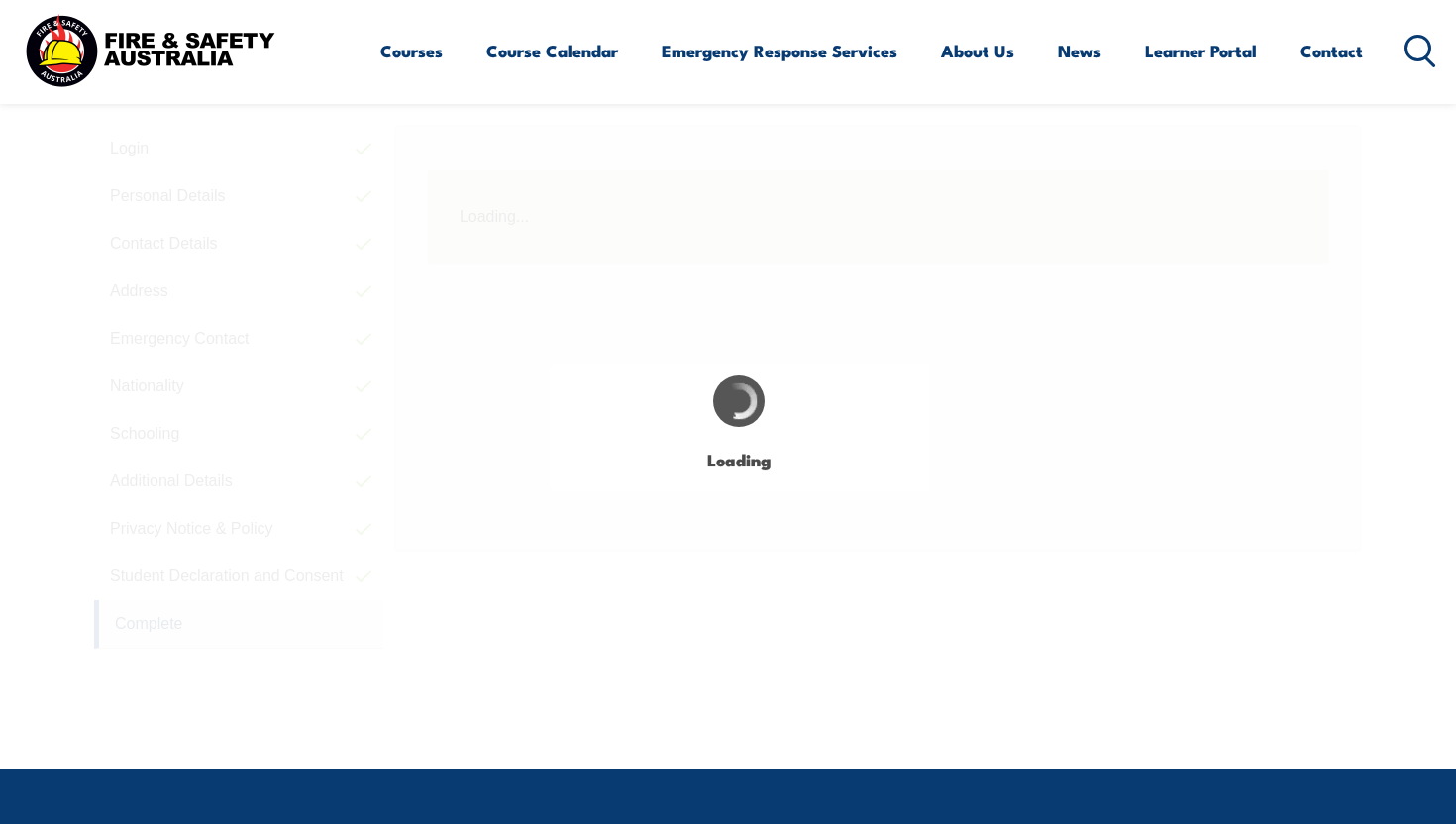 scroll, scrollTop: 540, scrollLeft: 0, axis: vertical 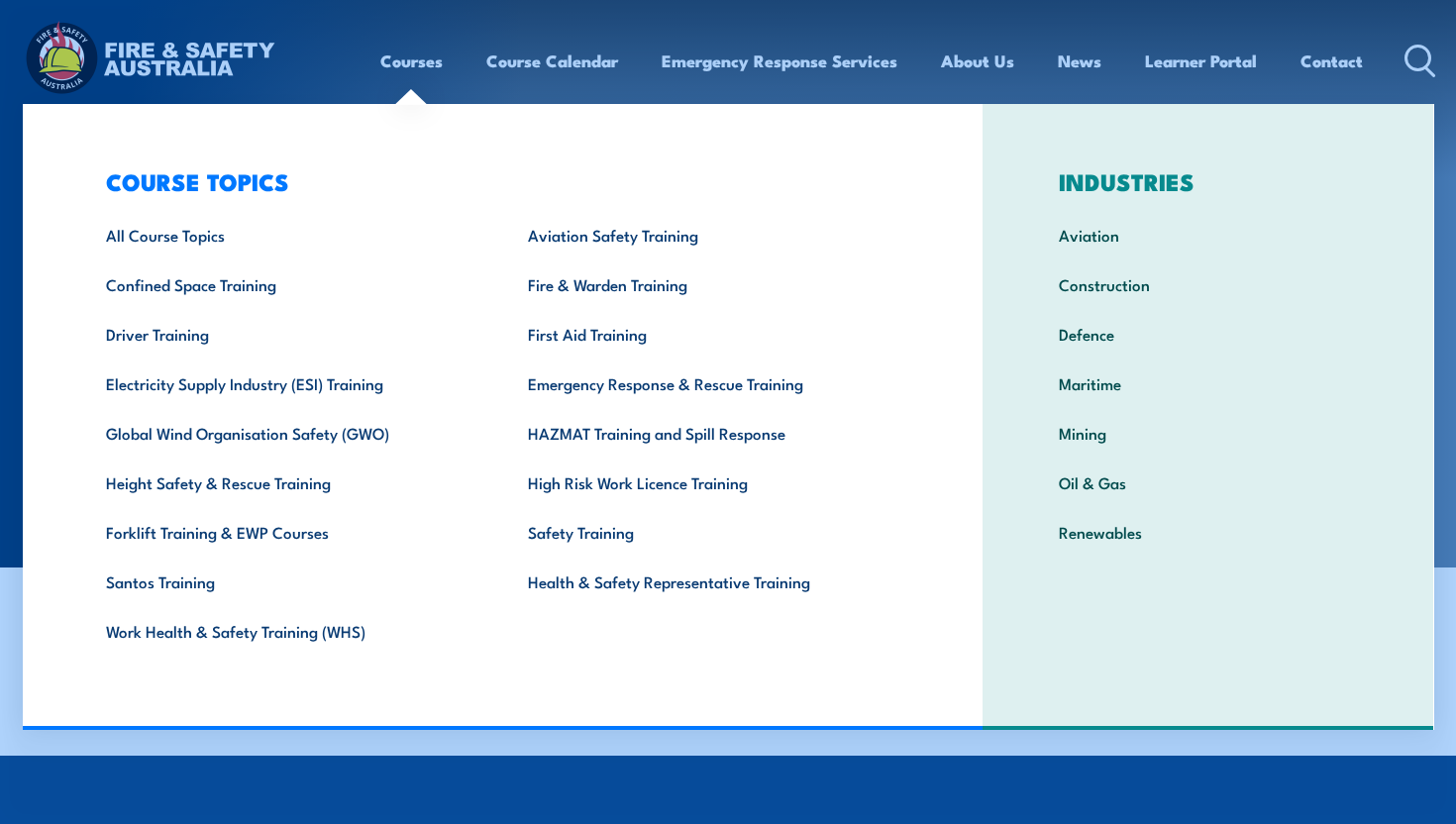 click on "Courses" at bounding box center (411, 60) 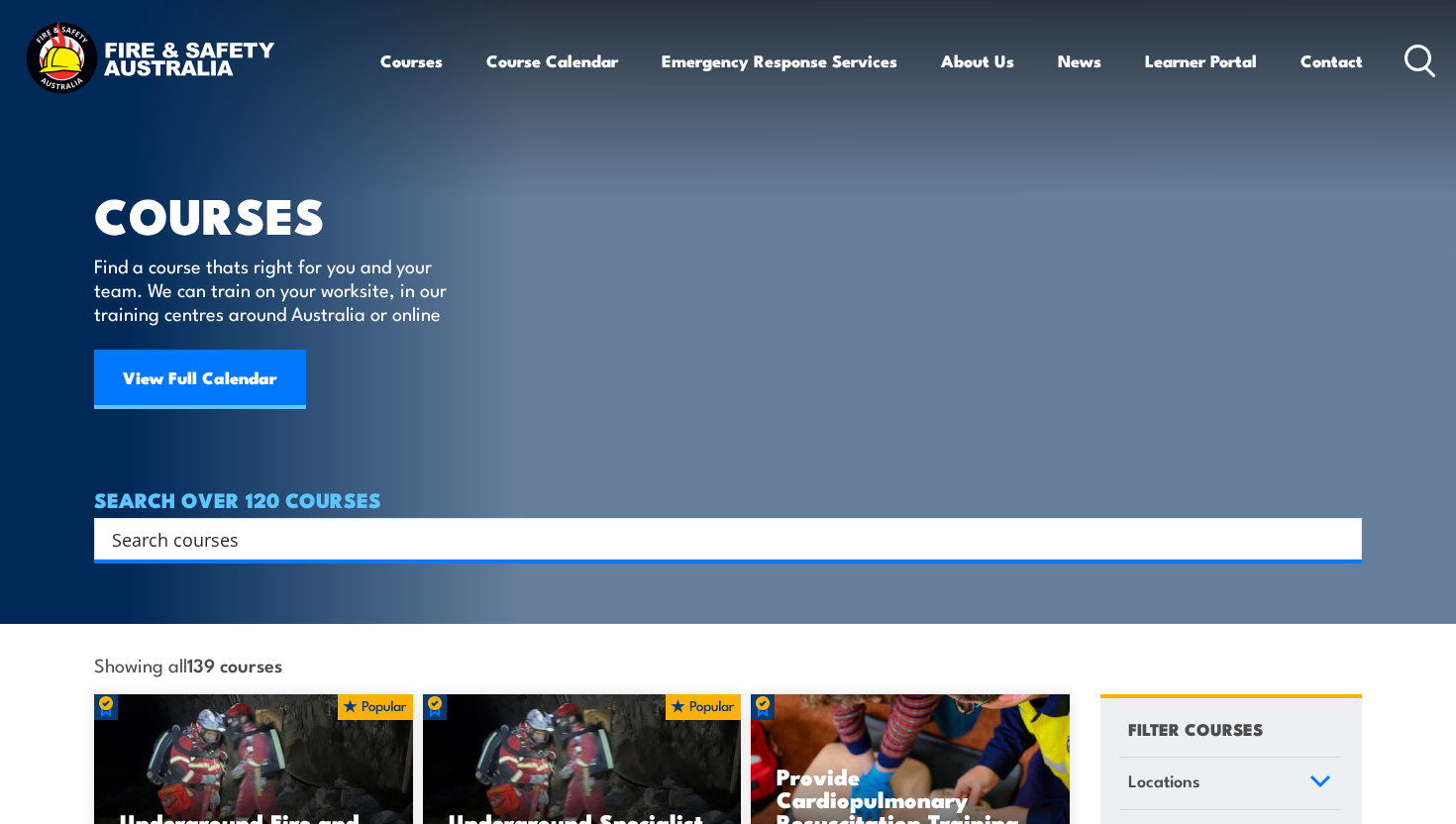 scroll, scrollTop: 0, scrollLeft: 0, axis: both 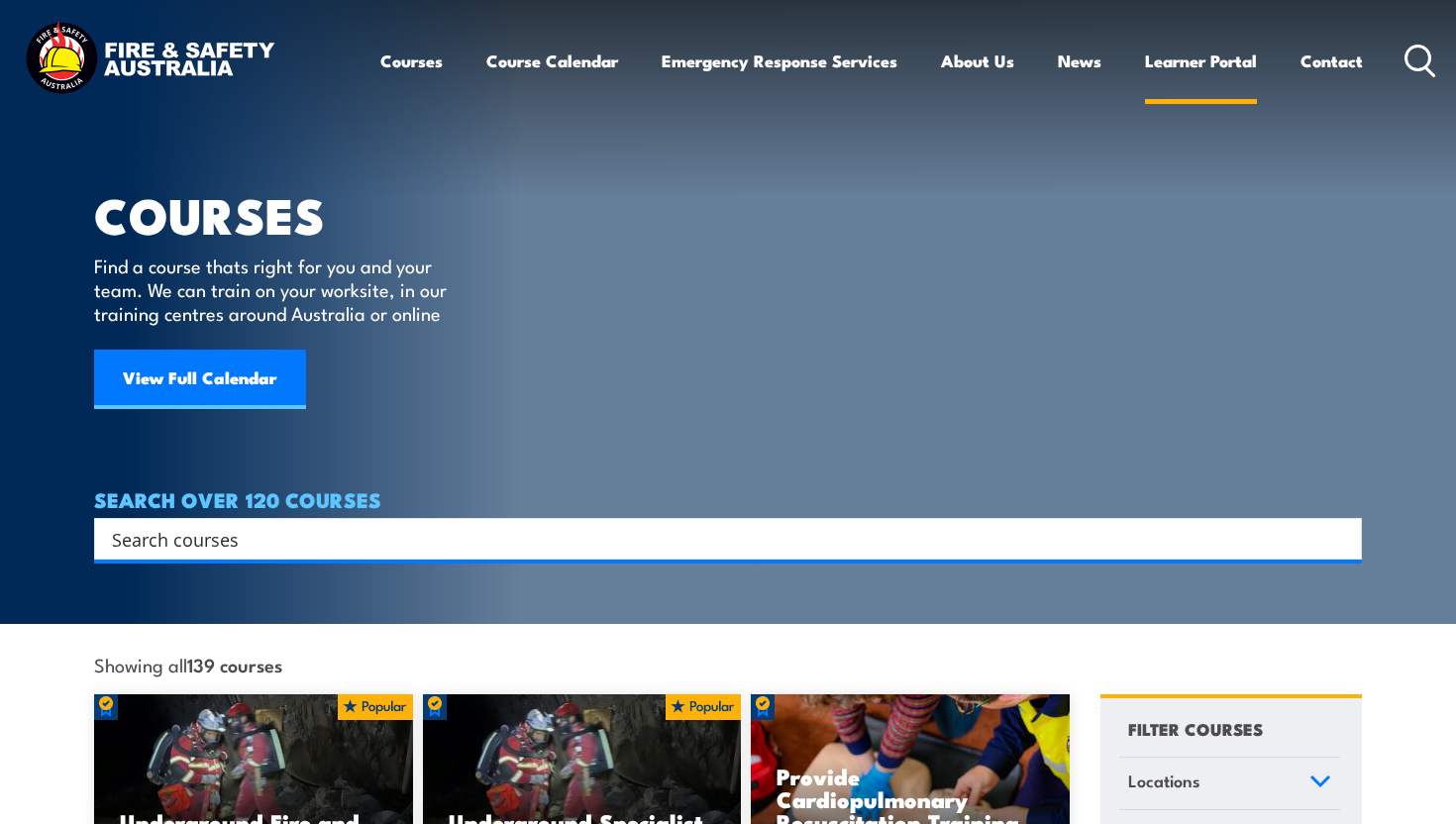 click on "Learner Portal" at bounding box center [1200, 60] 